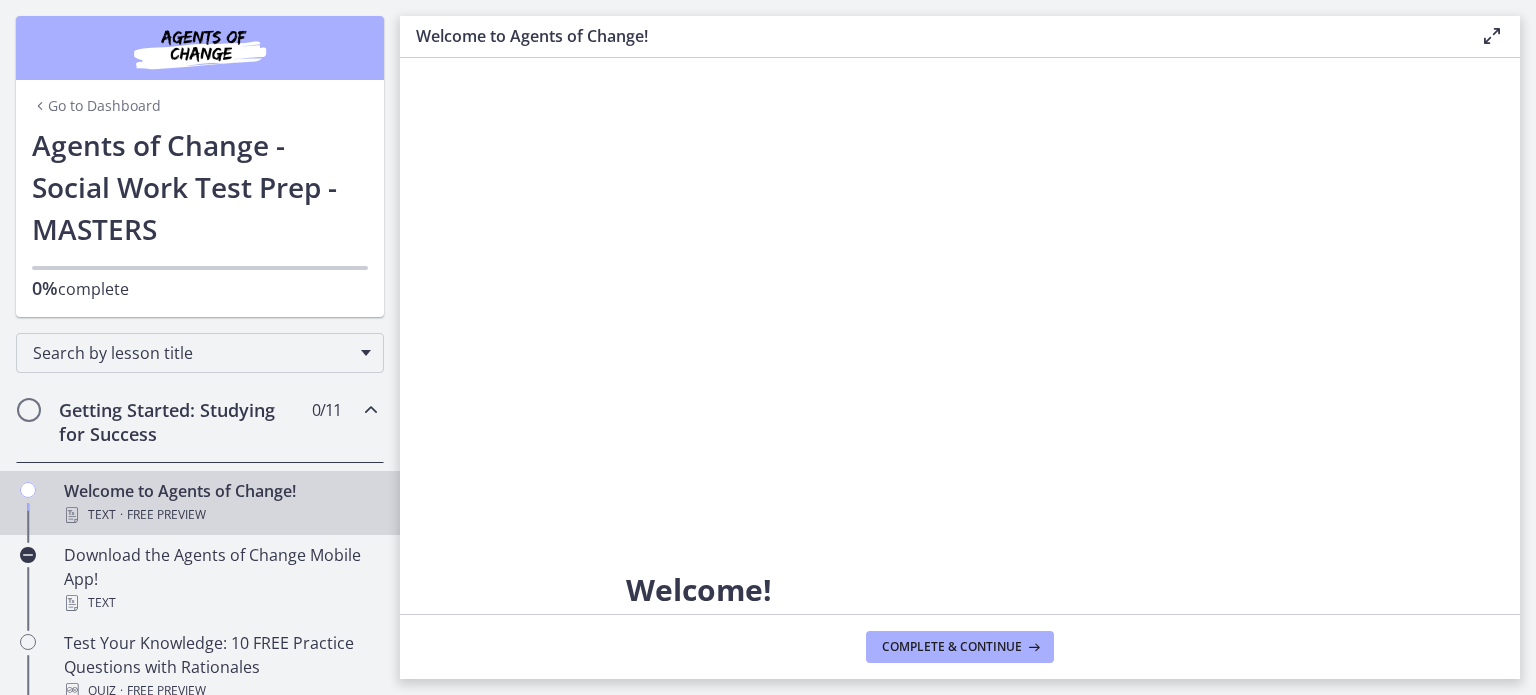 scroll, scrollTop: 0, scrollLeft: 0, axis: both 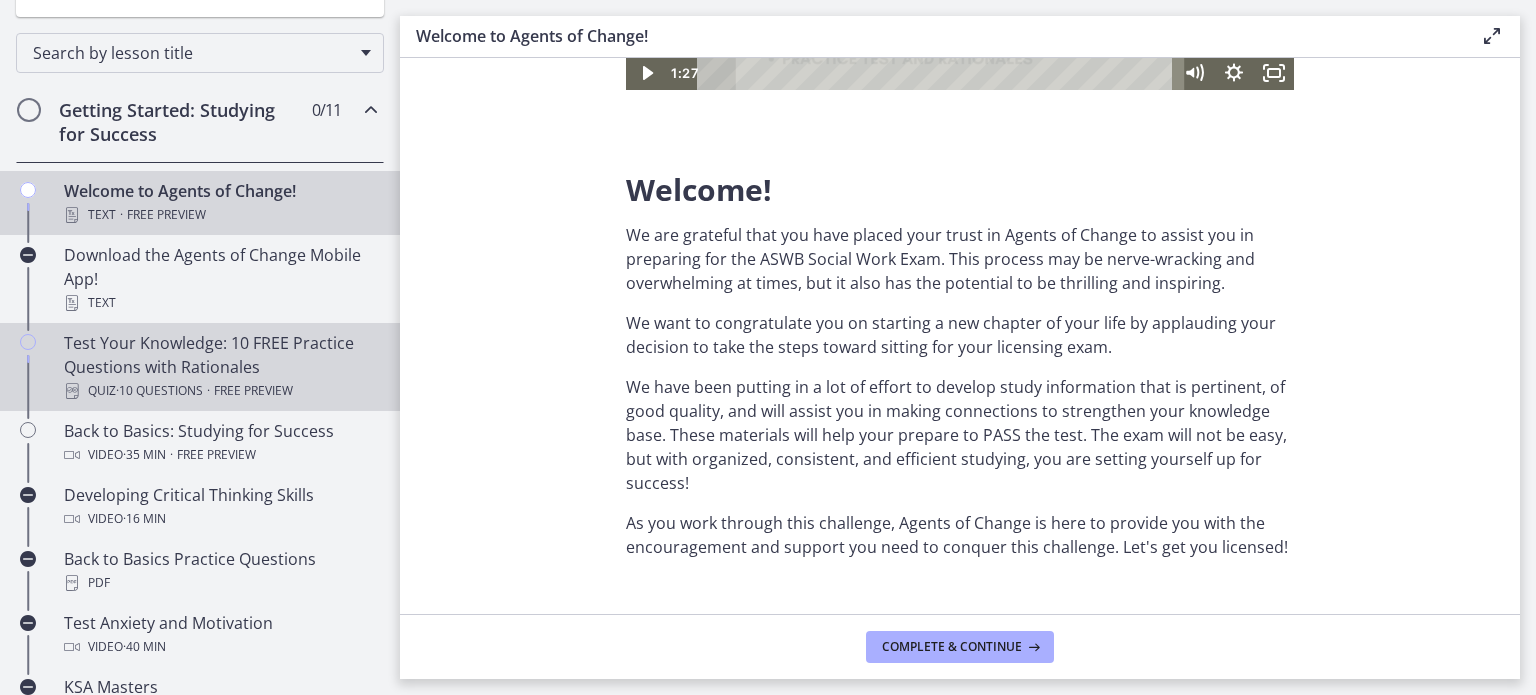 click on "Free preview" at bounding box center [253, 391] 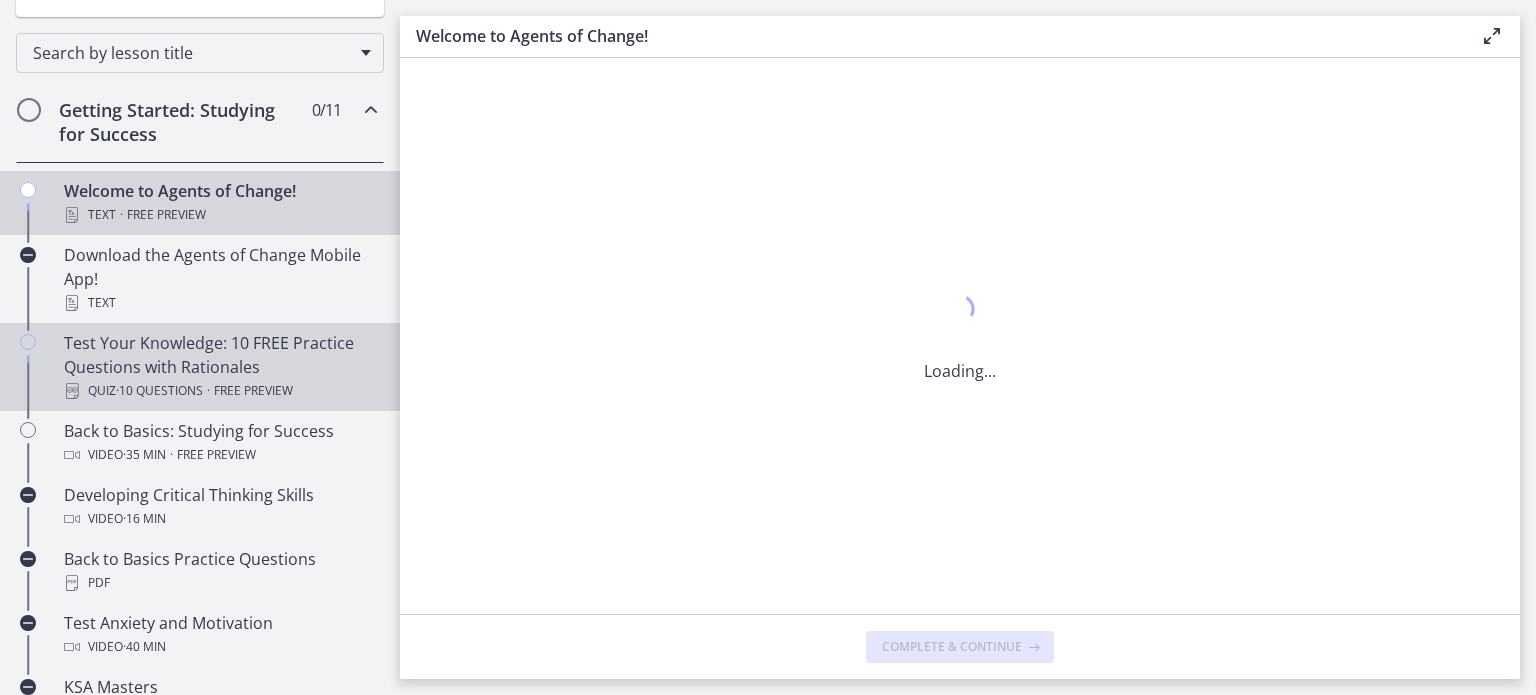 scroll, scrollTop: 0, scrollLeft: 0, axis: both 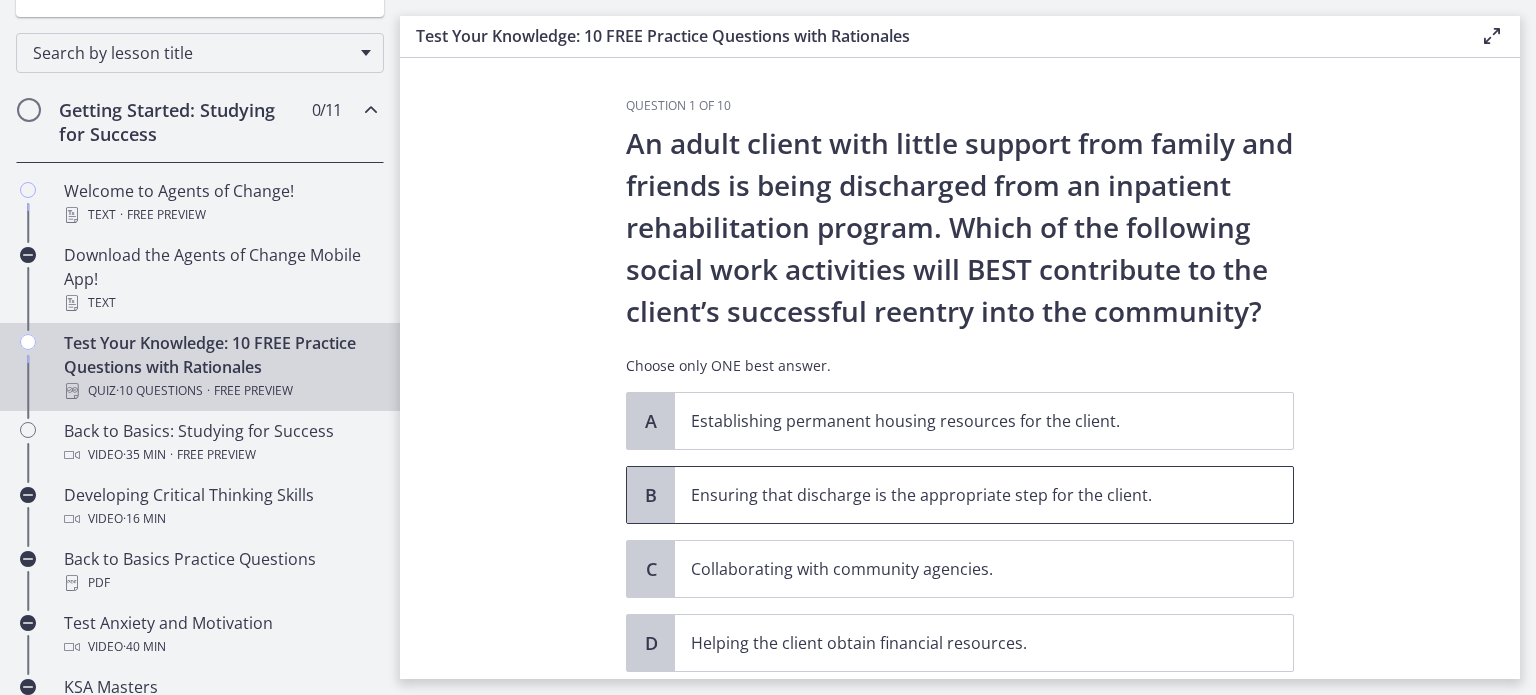click on "Ensuring that discharge is the appropriate step for the client." at bounding box center (964, 495) 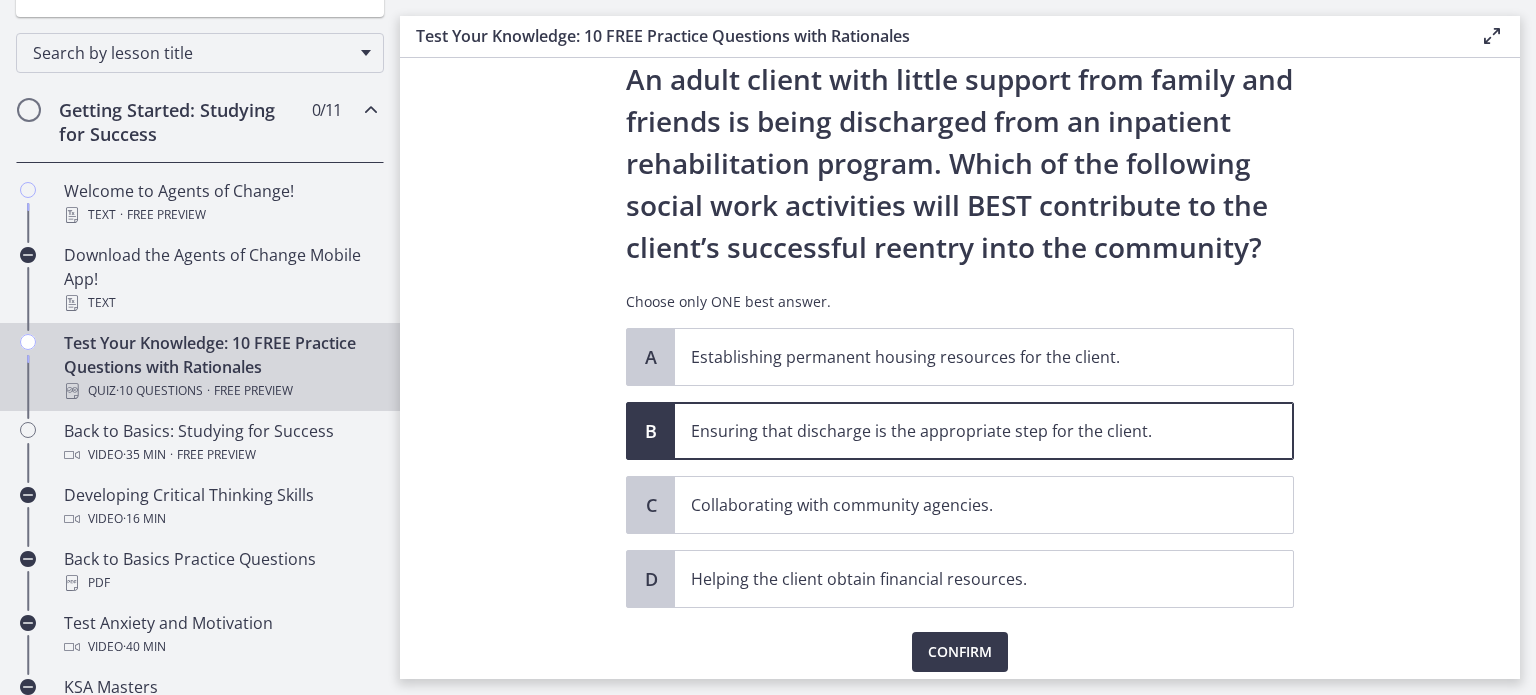 scroll, scrollTop: 135, scrollLeft: 0, axis: vertical 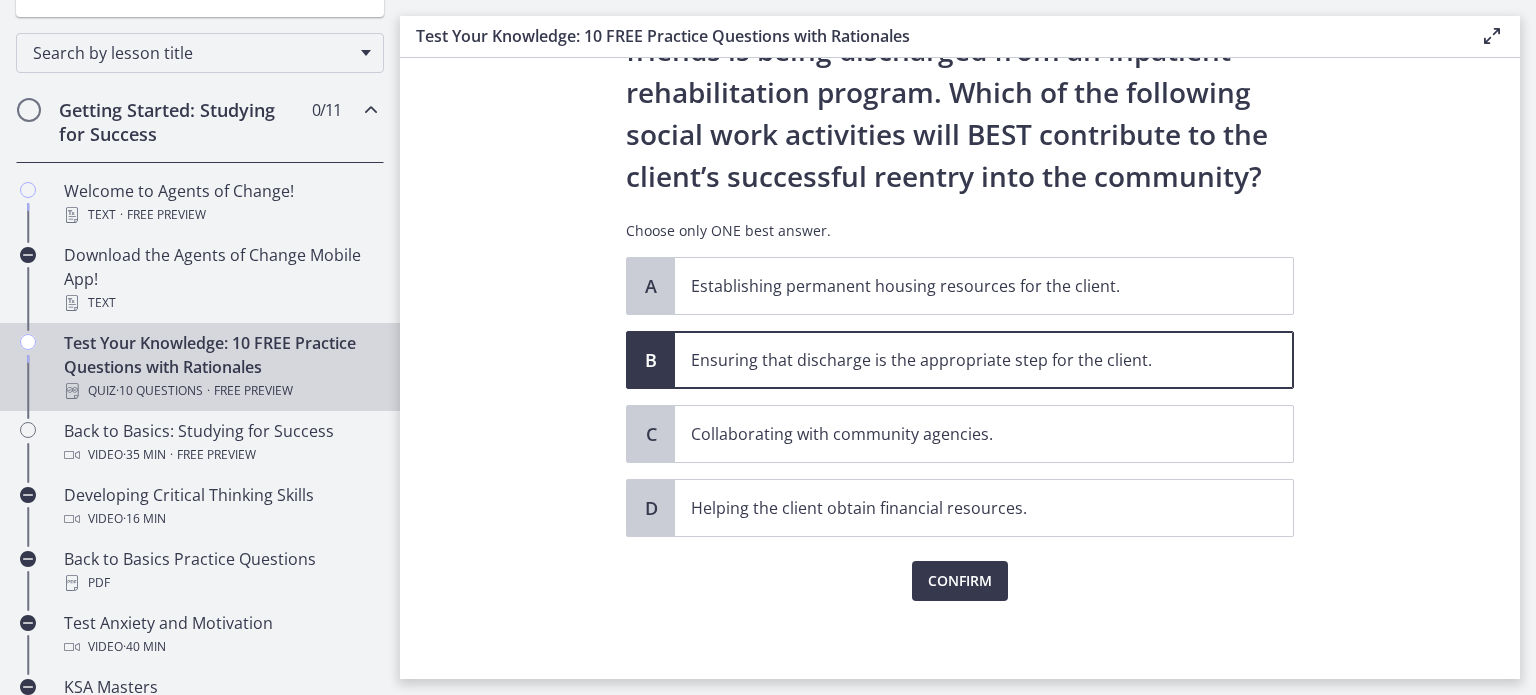 click on "Question   1   of   10
An adult client with little support from family and friends is being discharged from an inpatient rehabilitation program. Which of the following social work activities will BEST contribute to the client’s successful reentry into the community?
Choose only ONE best answer.
A
Establishing permanent housing resources for the client.
B
Ensuring that discharge is the appropriate step for the client.
C
Collaborating with community agencies.
D
Helping the client obtain financial resources.
Confirm" 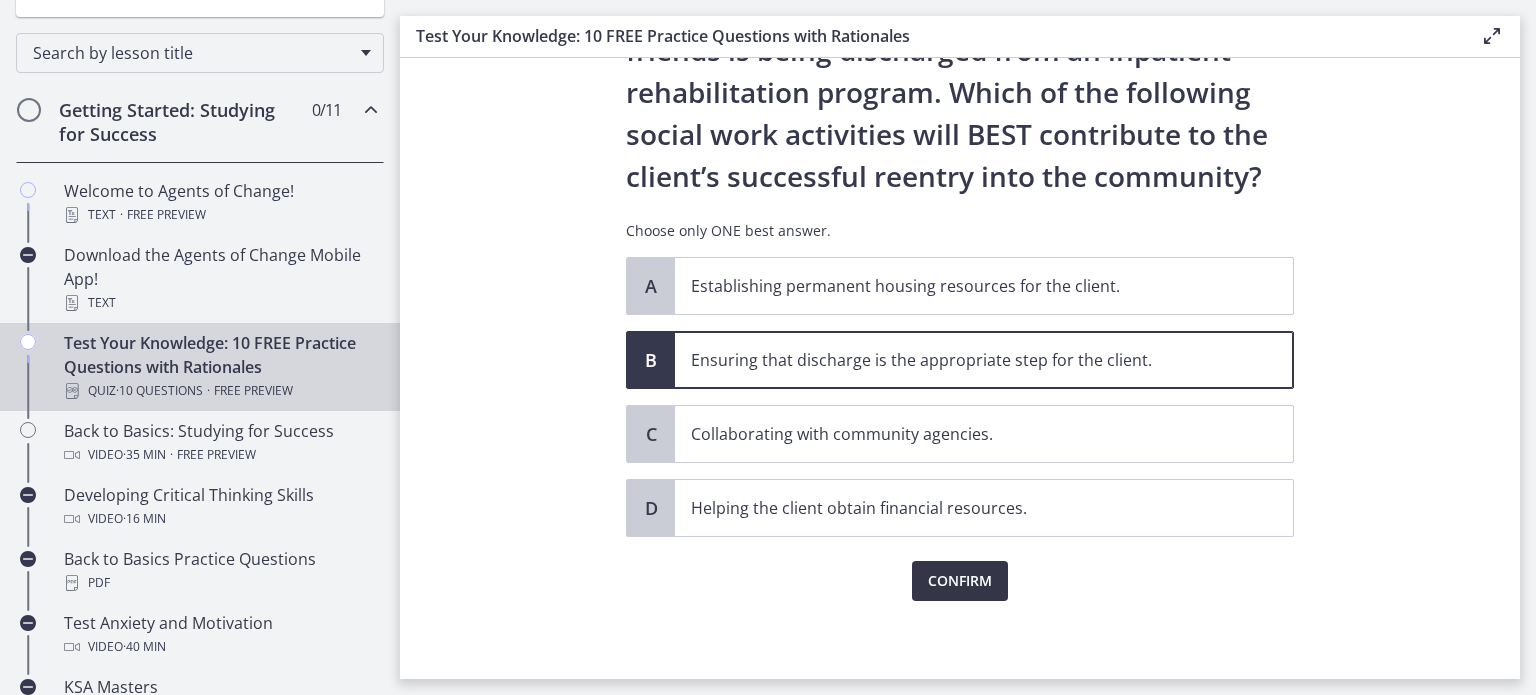 click on "Confirm" at bounding box center (960, 581) 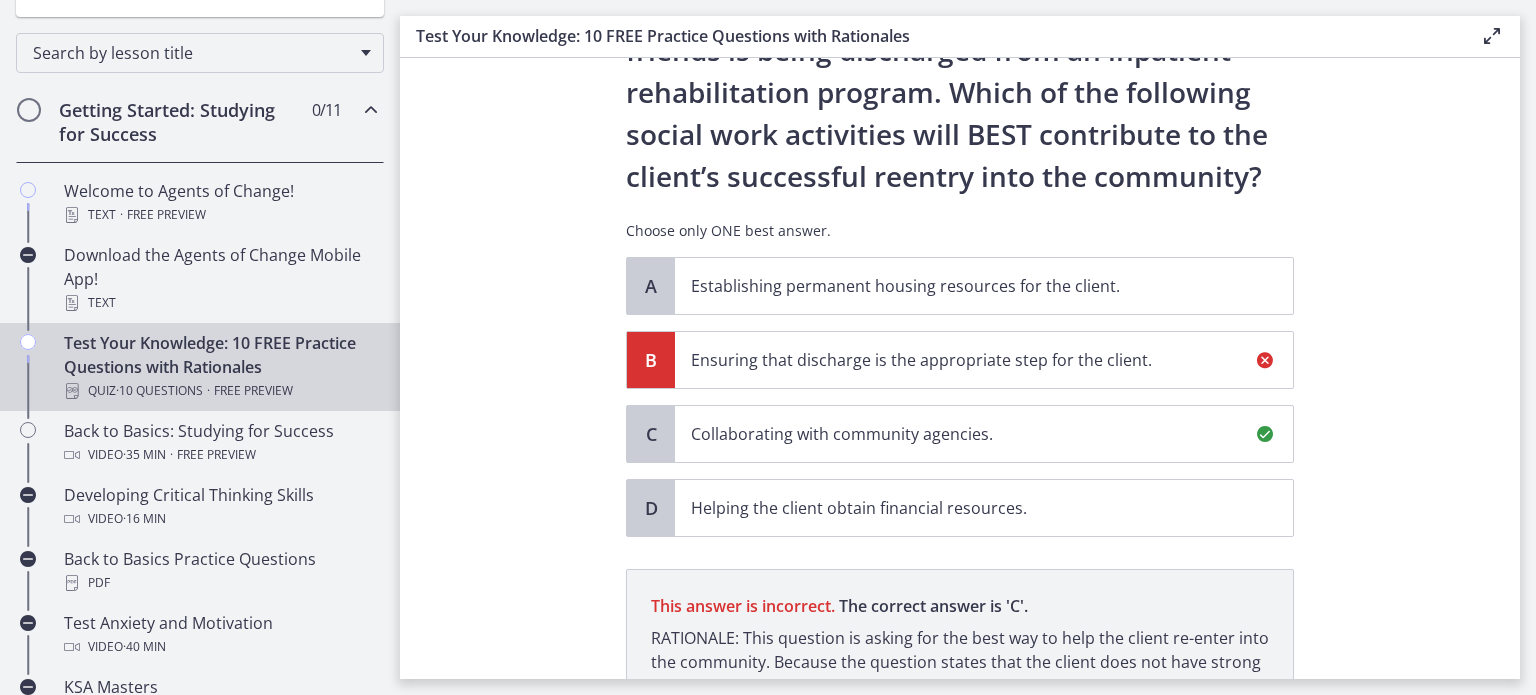 scroll, scrollTop: 368, scrollLeft: 0, axis: vertical 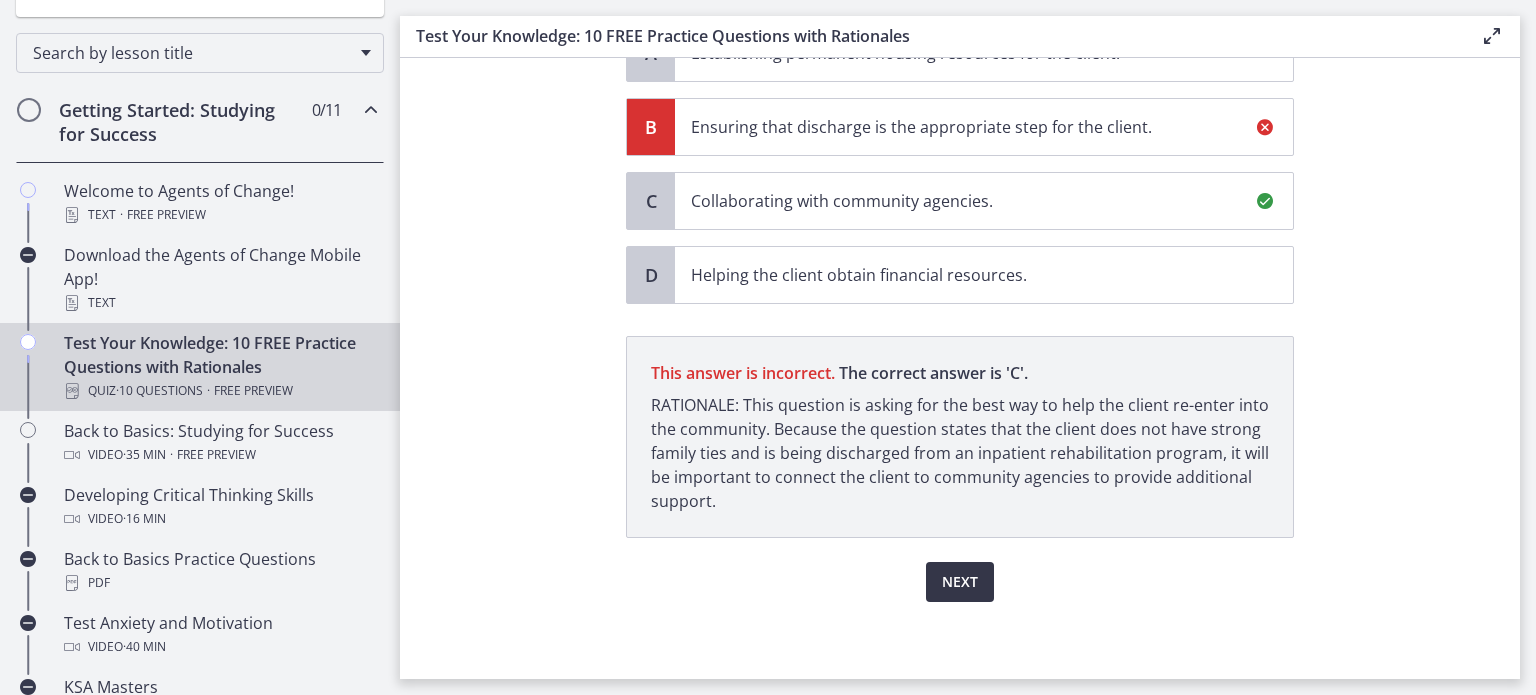 click on "Next" at bounding box center (960, 582) 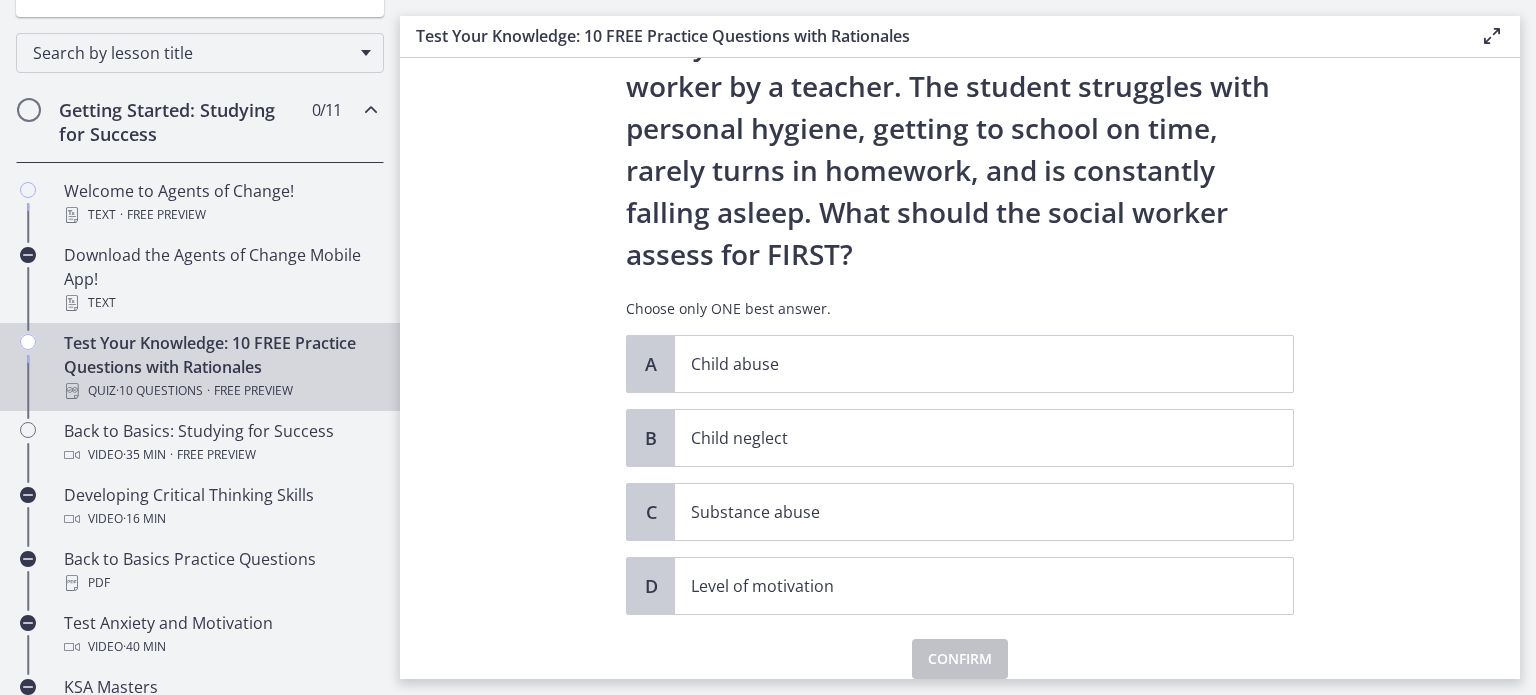 scroll, scrollTop: 100, scrollLeft: 0, axis: vertical 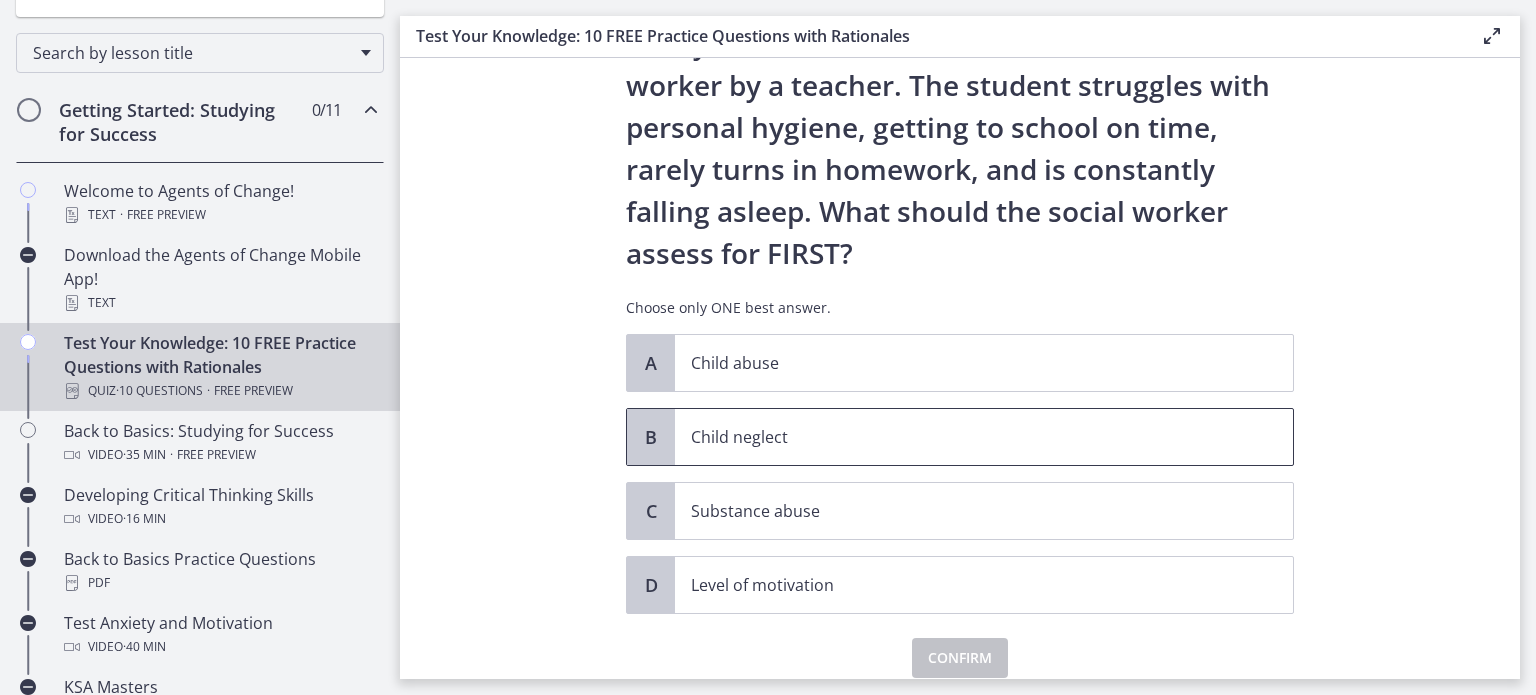 click on "Child neglect" at bounding box center [964, 437] 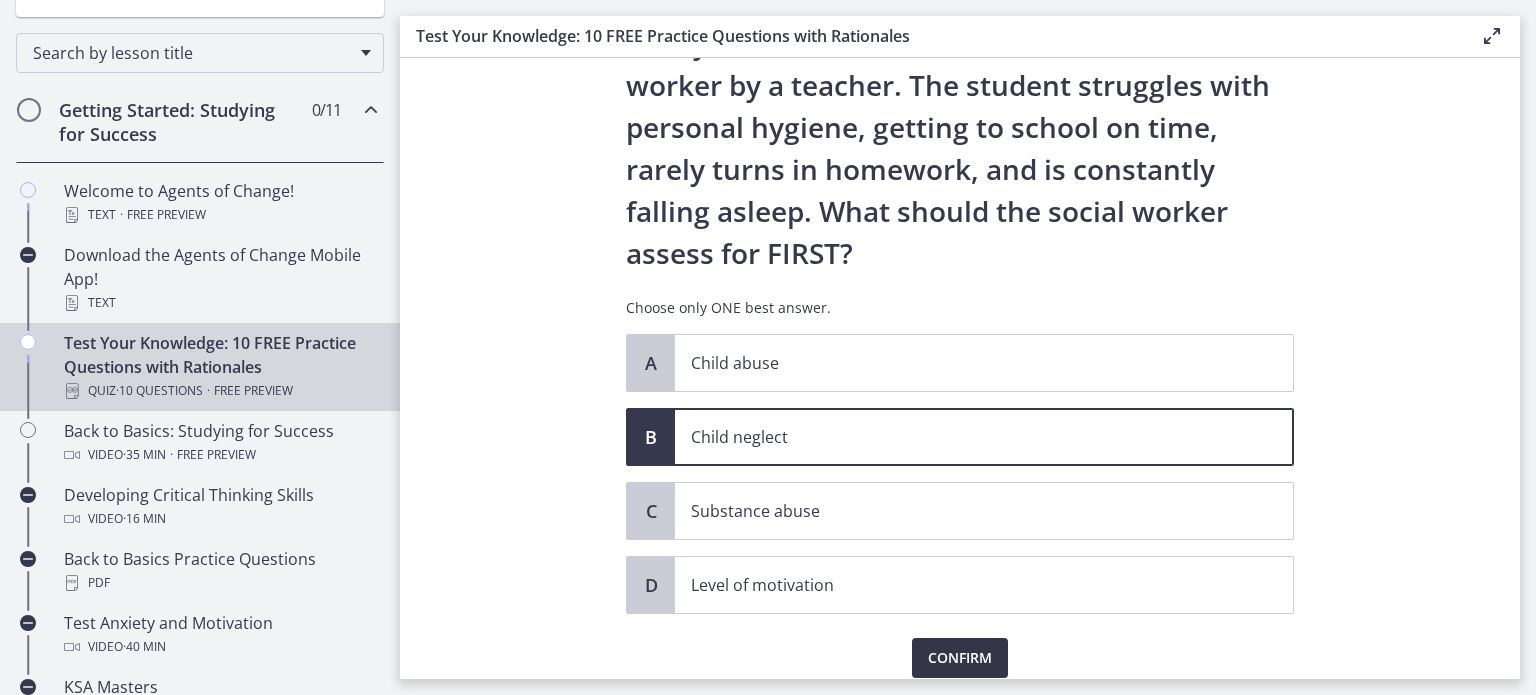 click on "Confirm" at bounding box center (960, 658) 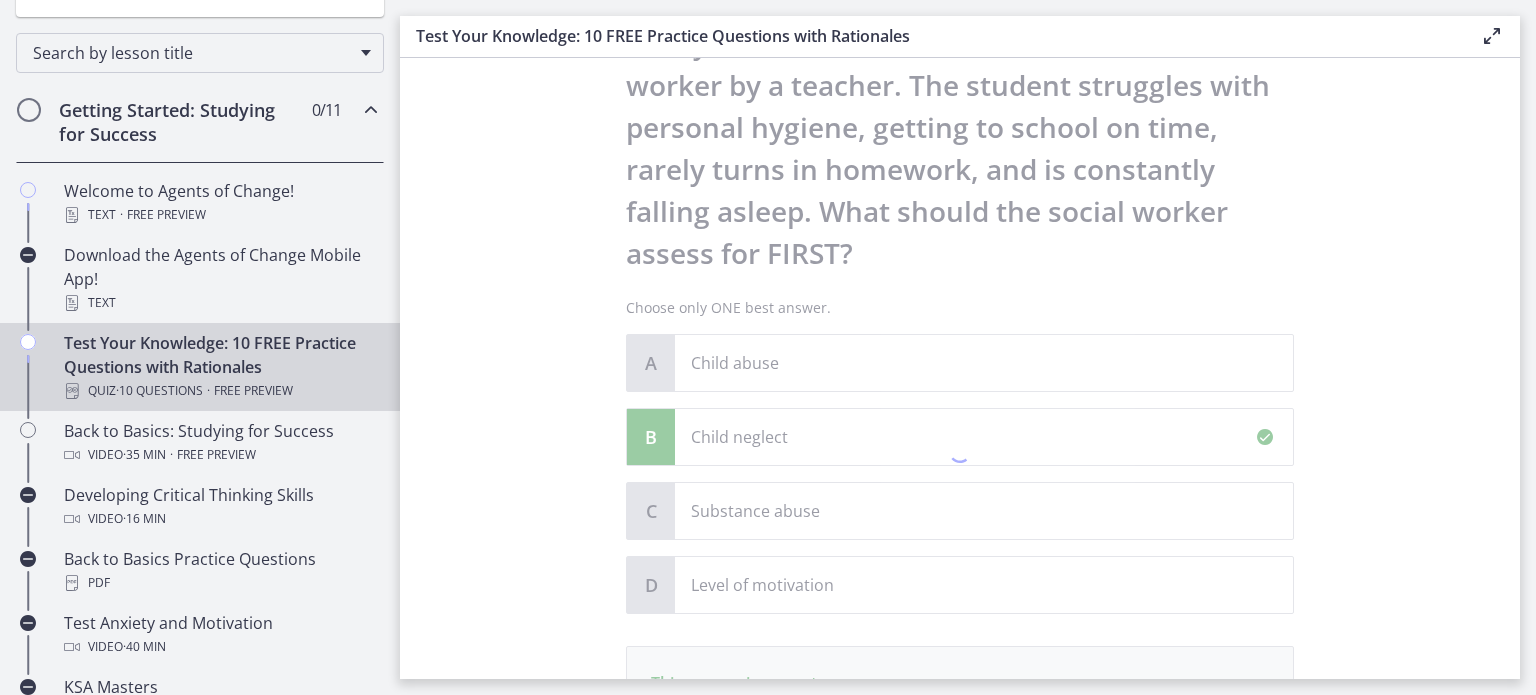 scroll, scrollTop: 410, scrollLeft: 0, axis: vertical 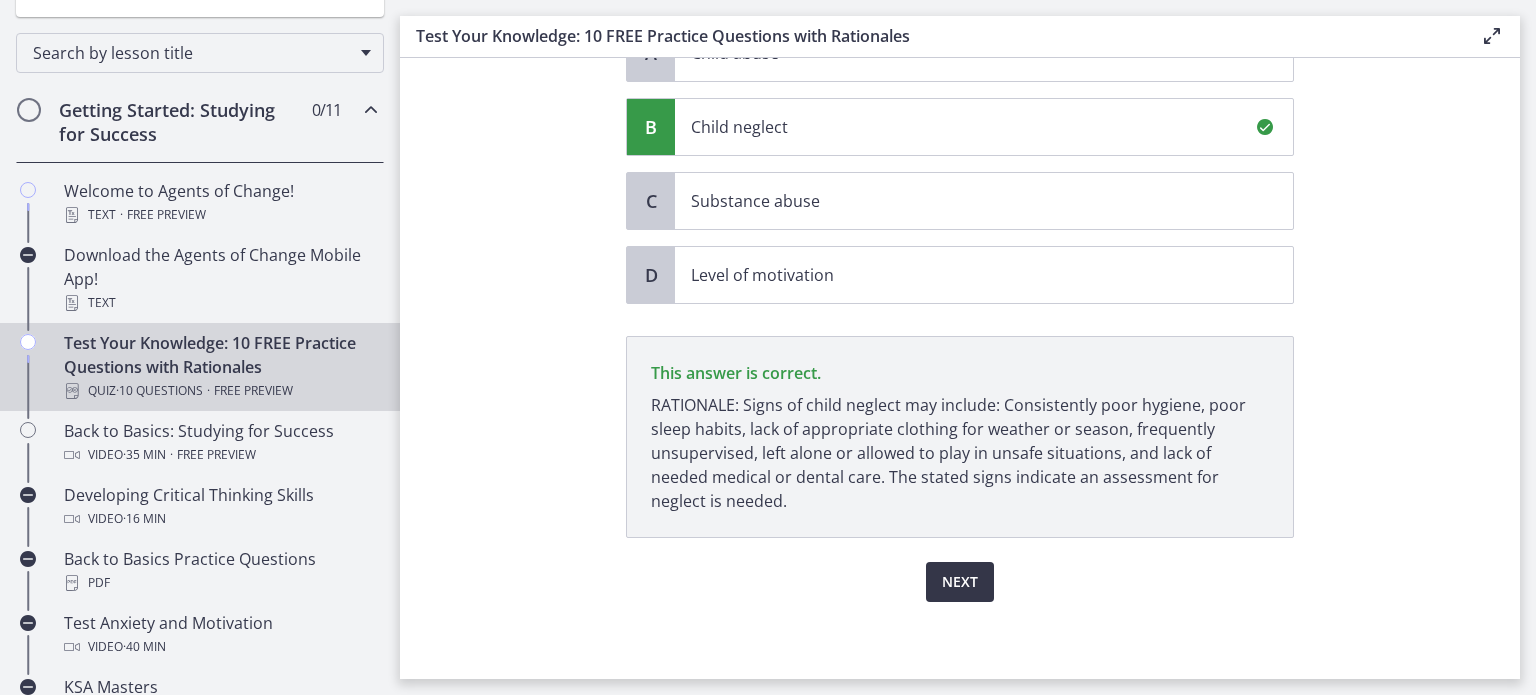 click on "Next" at bounding box center [960, 582] 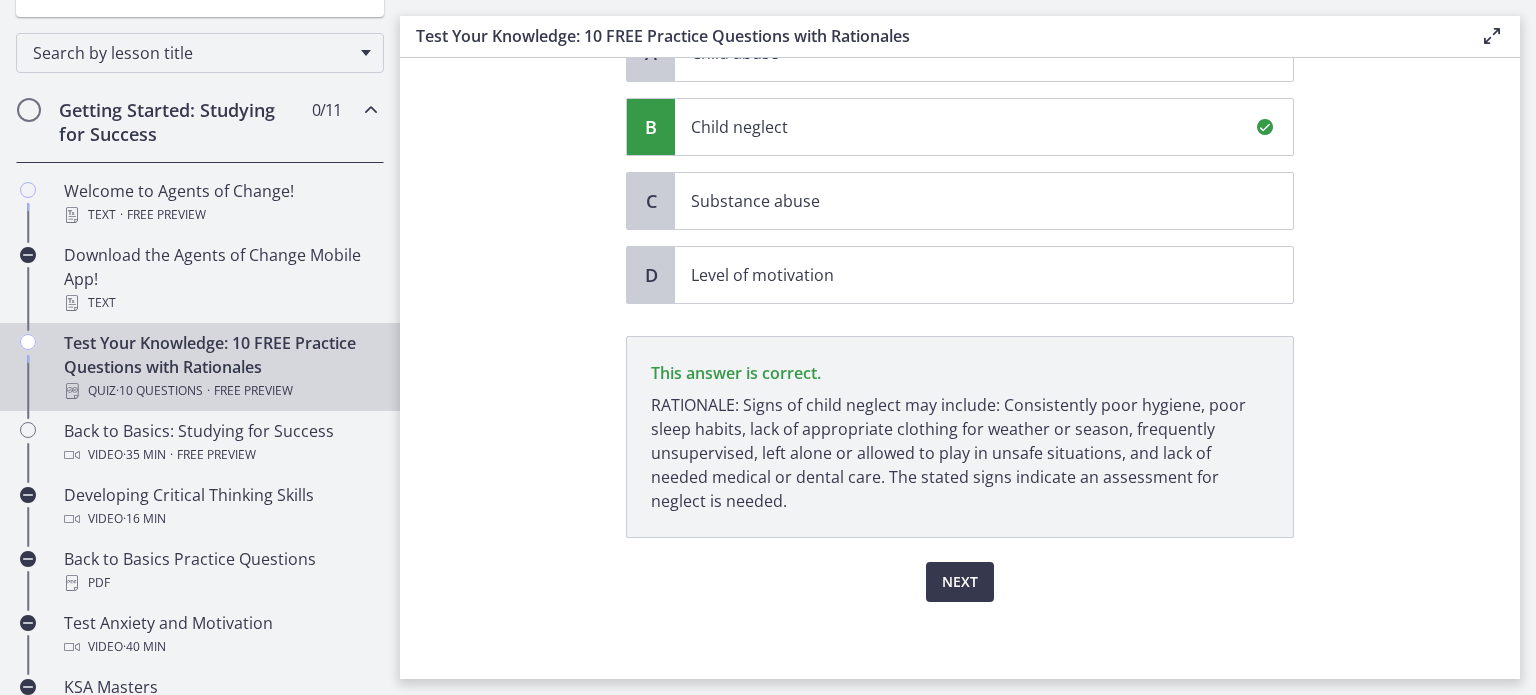 scroll, scrollTop: 0, scrollLeft: 0, axis: both 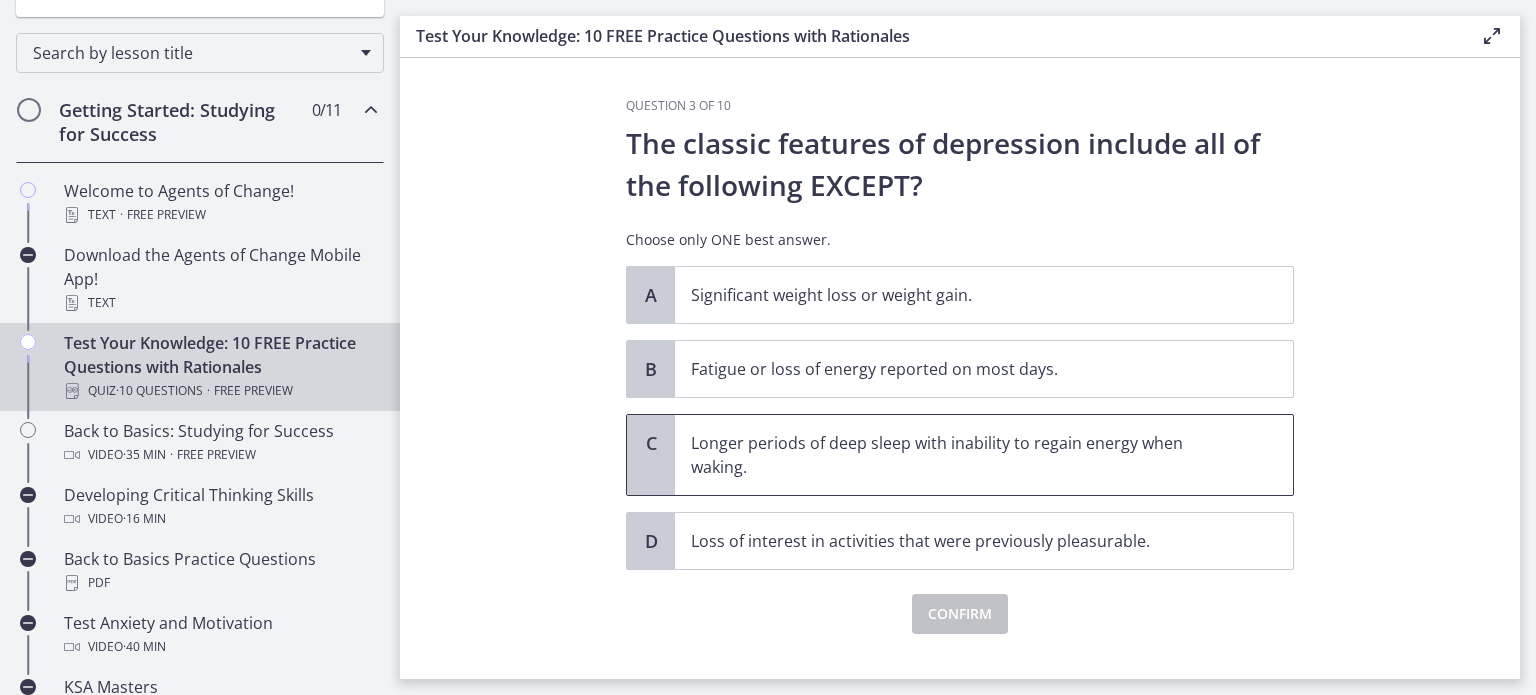 click on "Longer periods of deep sleep with inability to regain energy when waking." at bounding box center [964, 455] 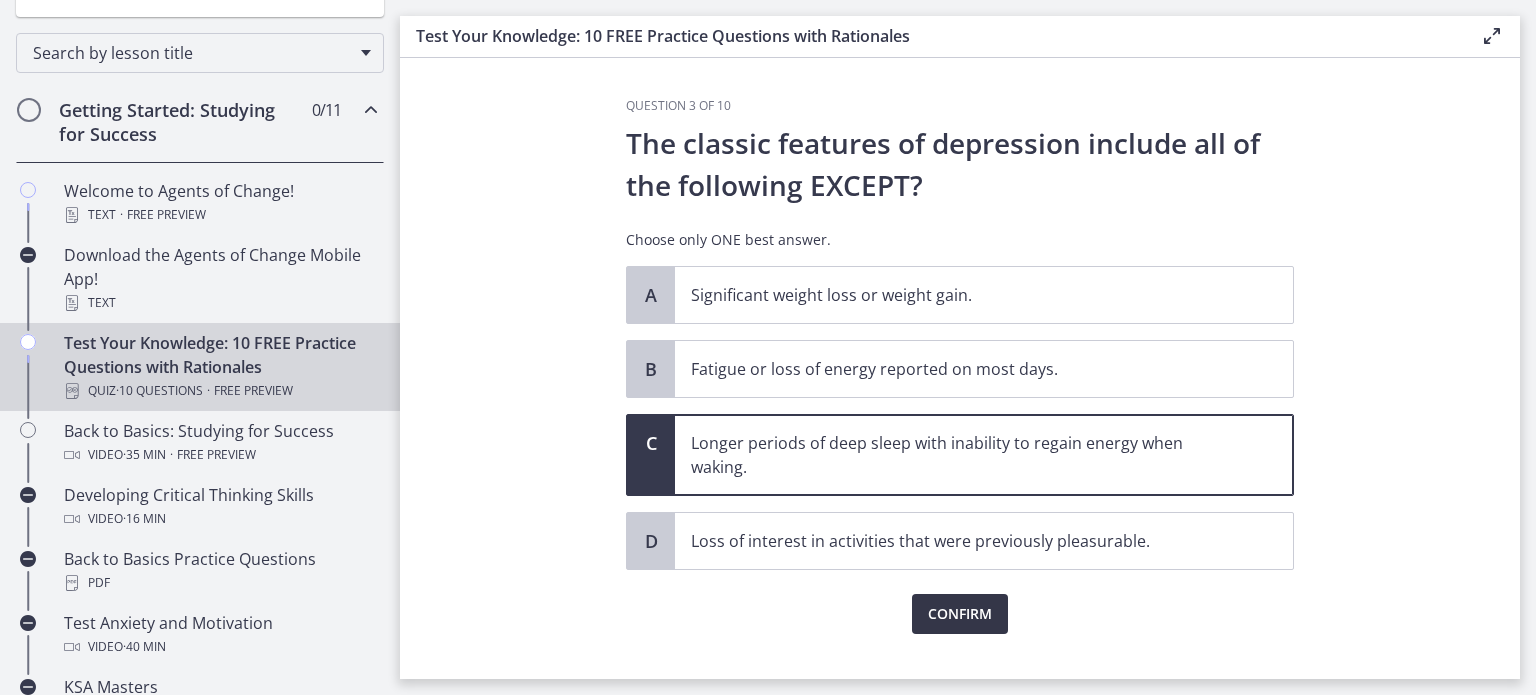 click on "Confirm" at bounding box center [960, 614] 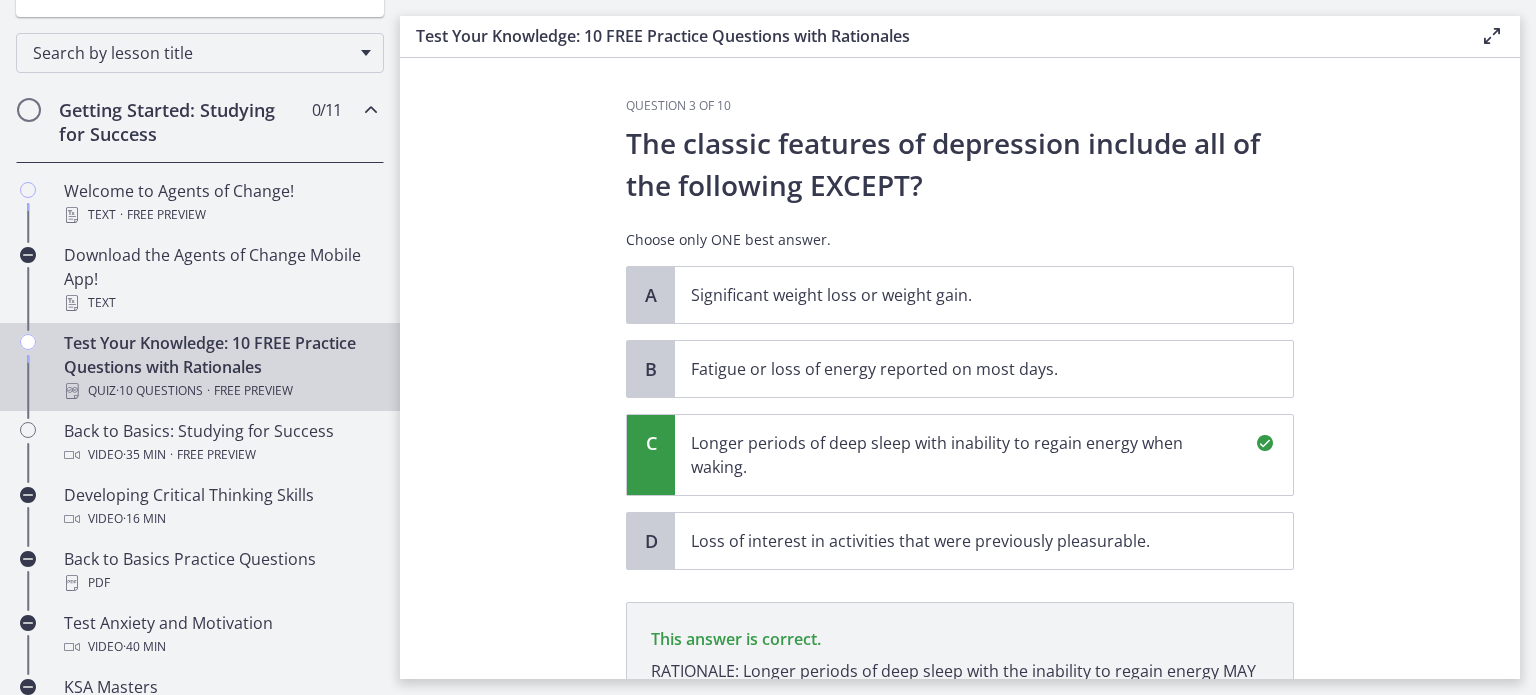 scroll, scrollTop: 266, scrollLeft: 0, axis: vertical 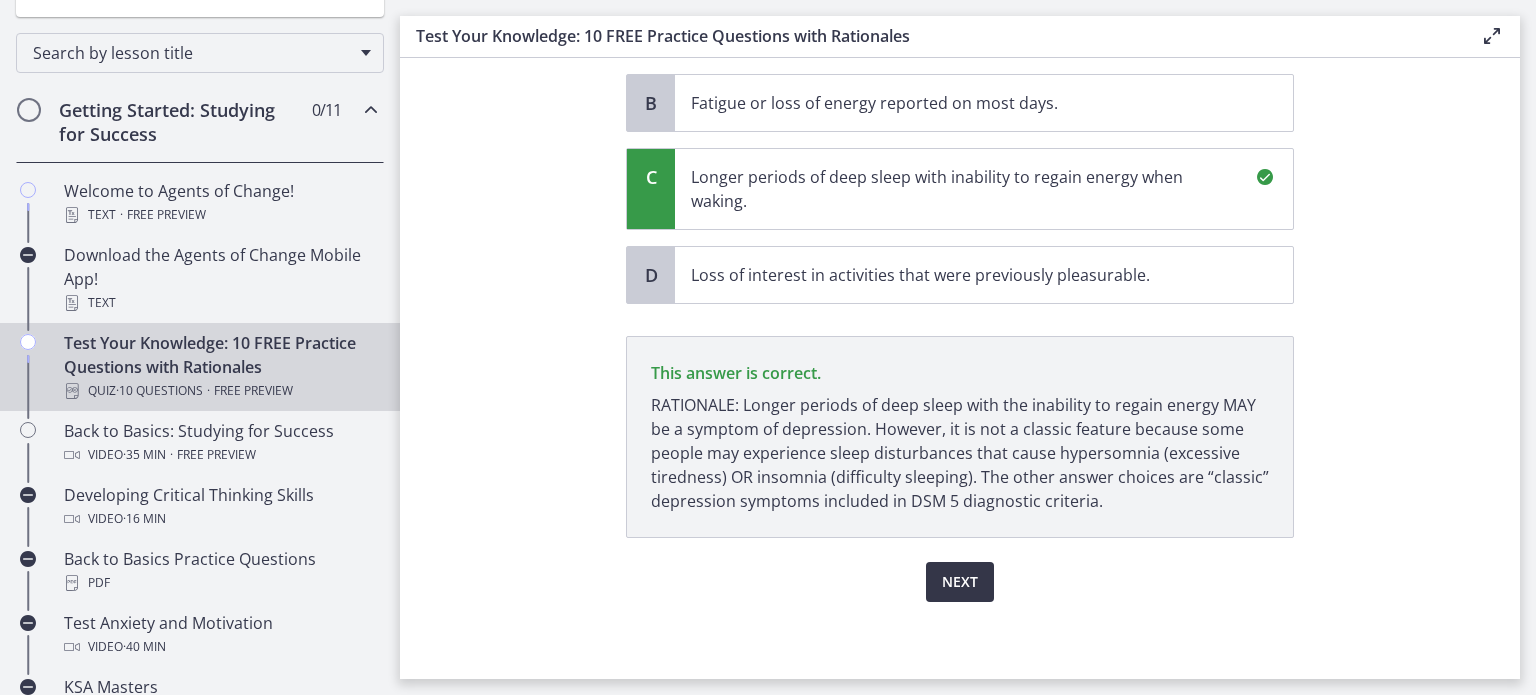 click on "Next" at bounding box center (960, 582) 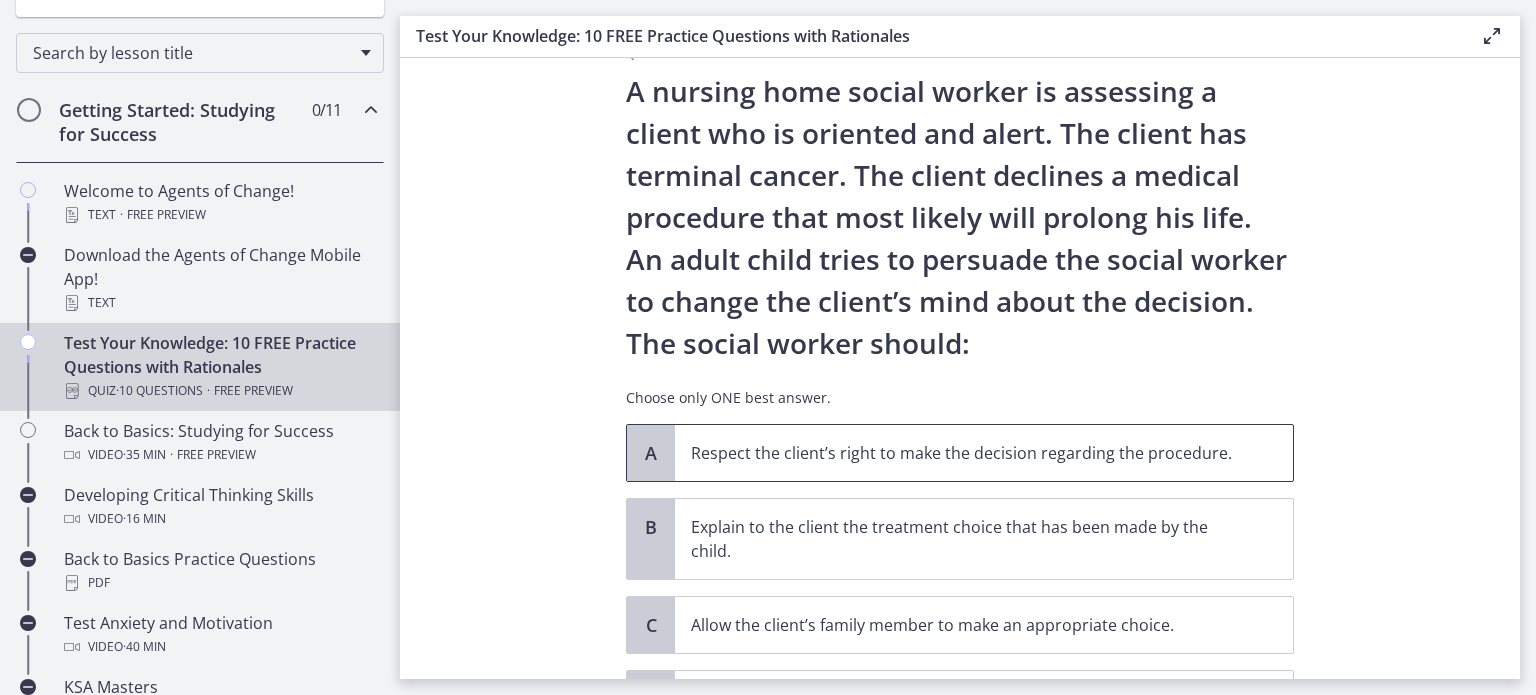 scroll, scrollTop: 100, scrollLeft: 0, axis: vertical 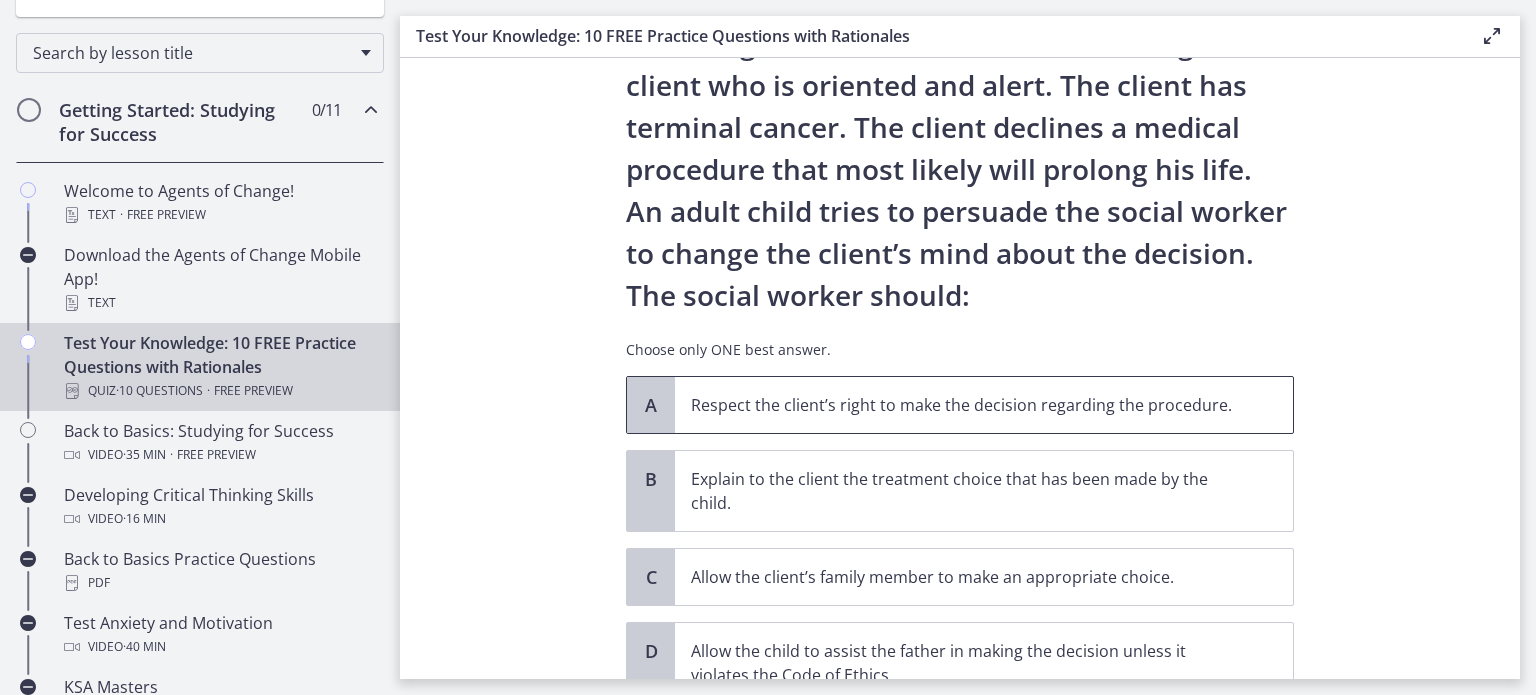 click on "Respect the client’s right to make the decision regarding the procedure." at bounding box center [964, 405] 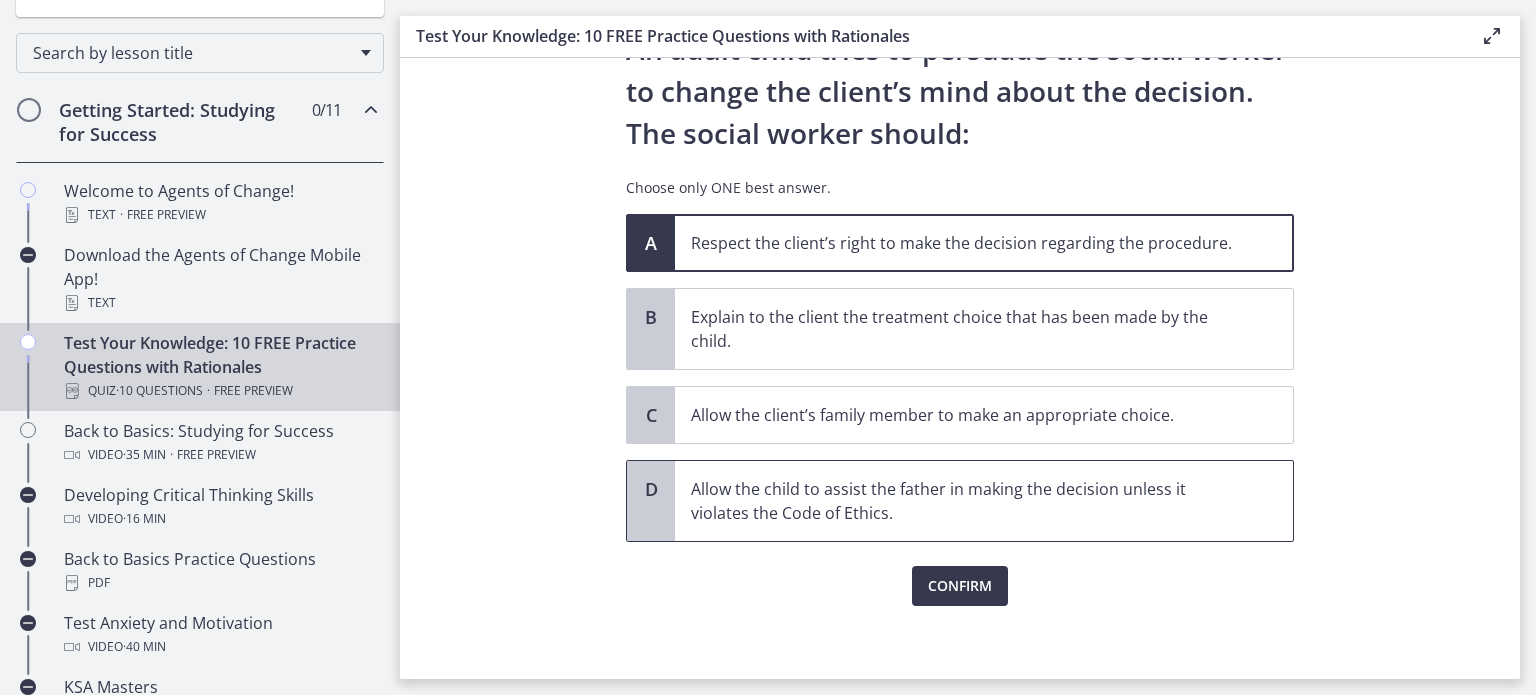 scroll, scrollTop: 267, scrollLeft: 0, axis: vertical 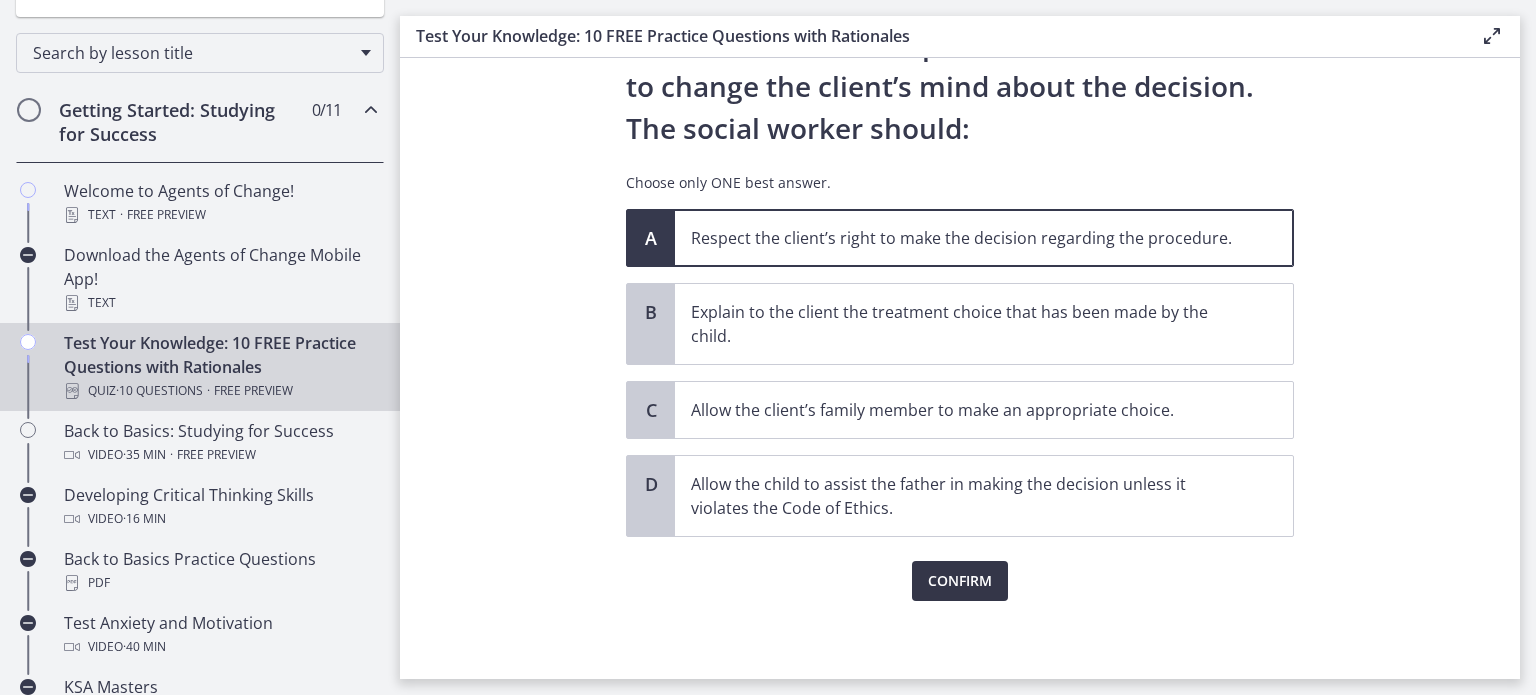 click on "Confirm" at bounding box center [960, 581] 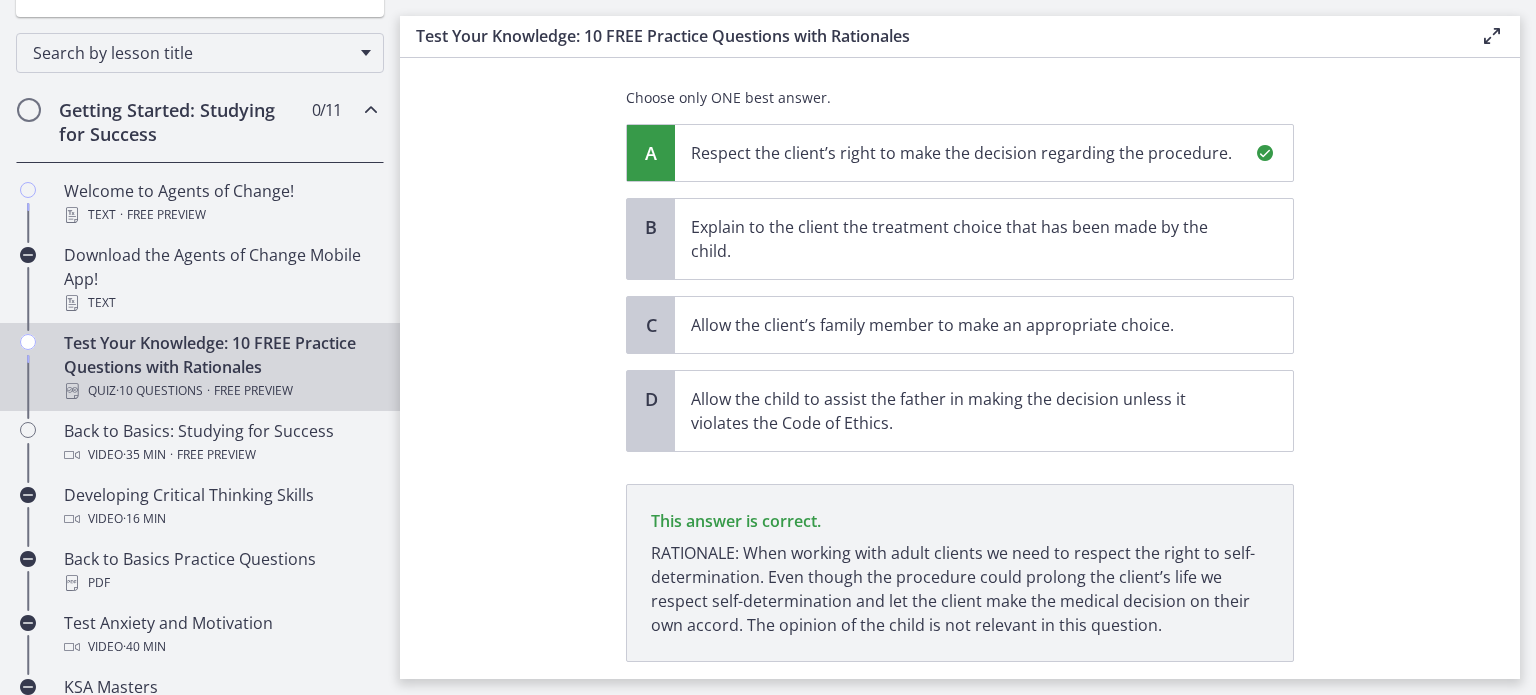scroll, scrollTop: 376, scrollLeft: 0, axis: vertical 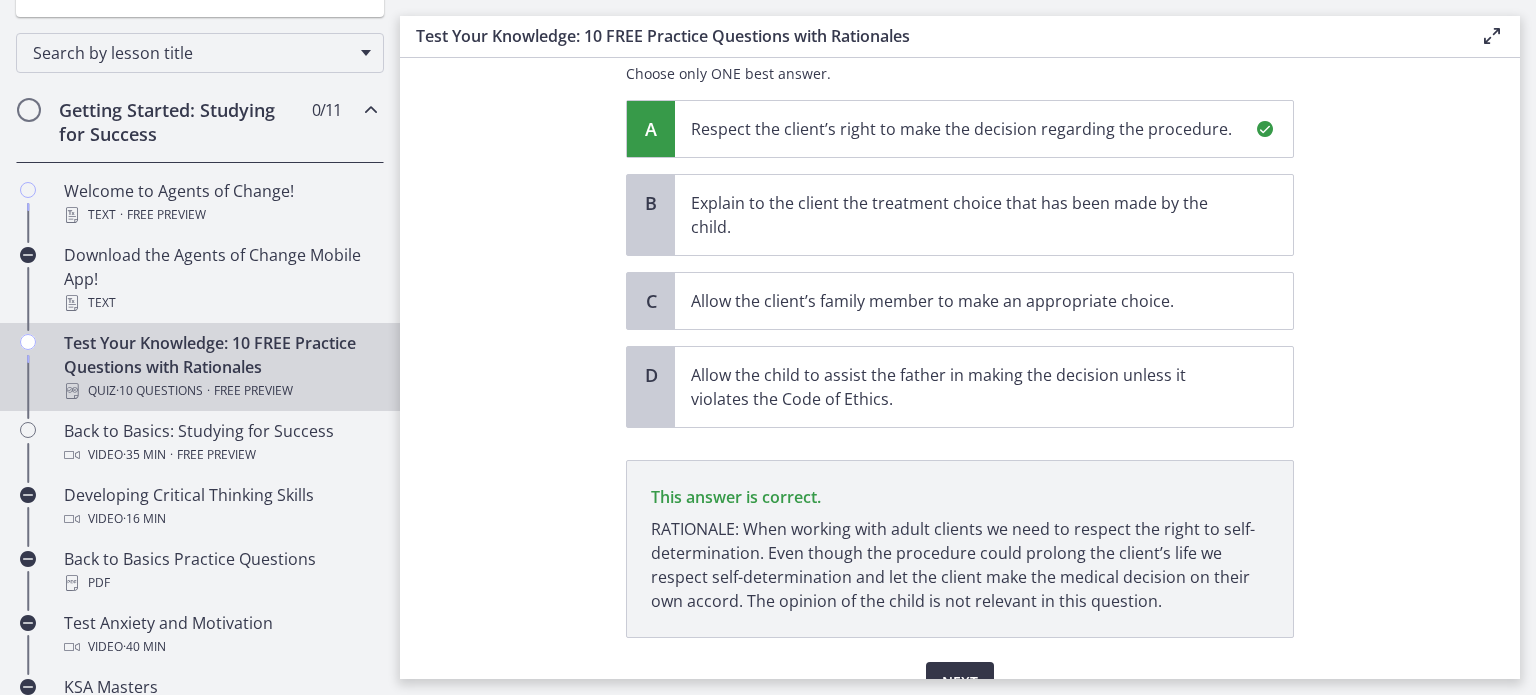 click on "Next" at bounding box center [960, 682] 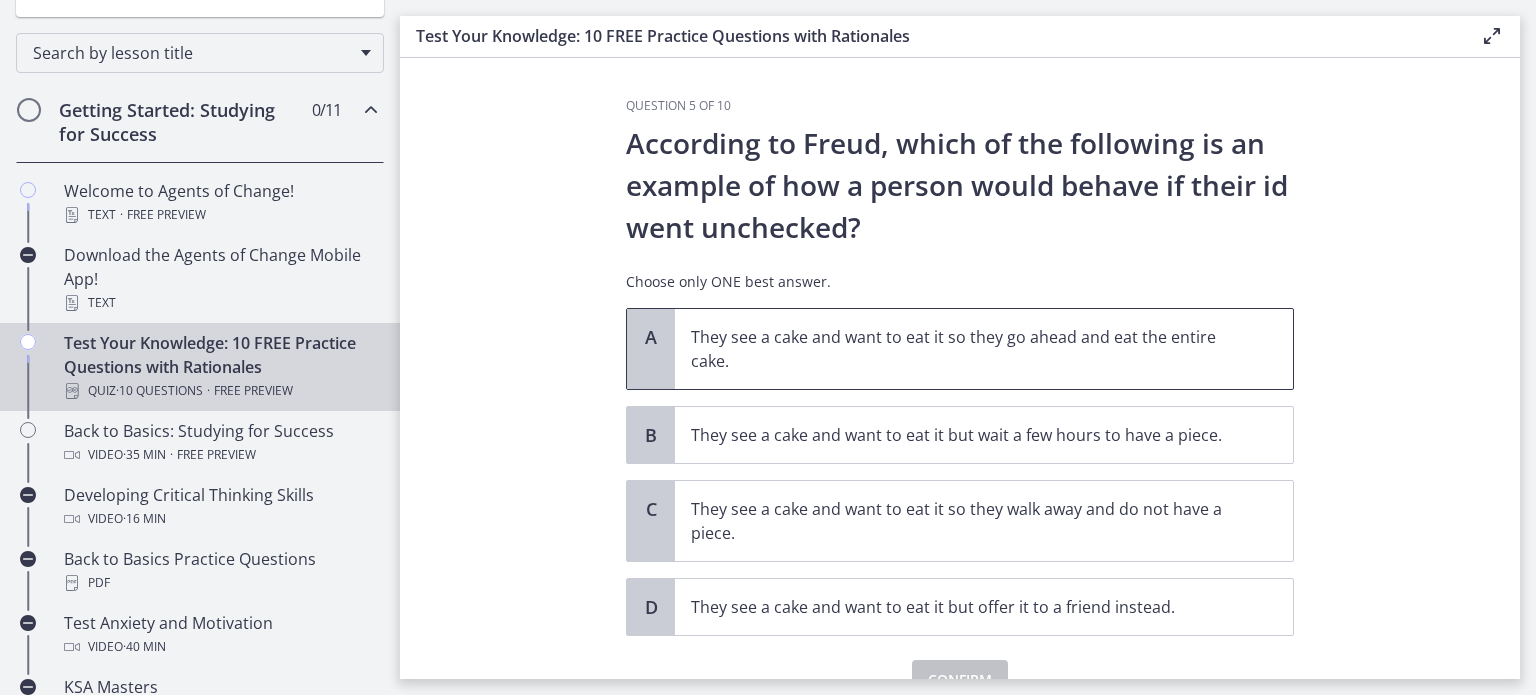 click on "They see a cake and want to eat it so they go ahead and eat the entire cake." at bounding box center (964, 349) 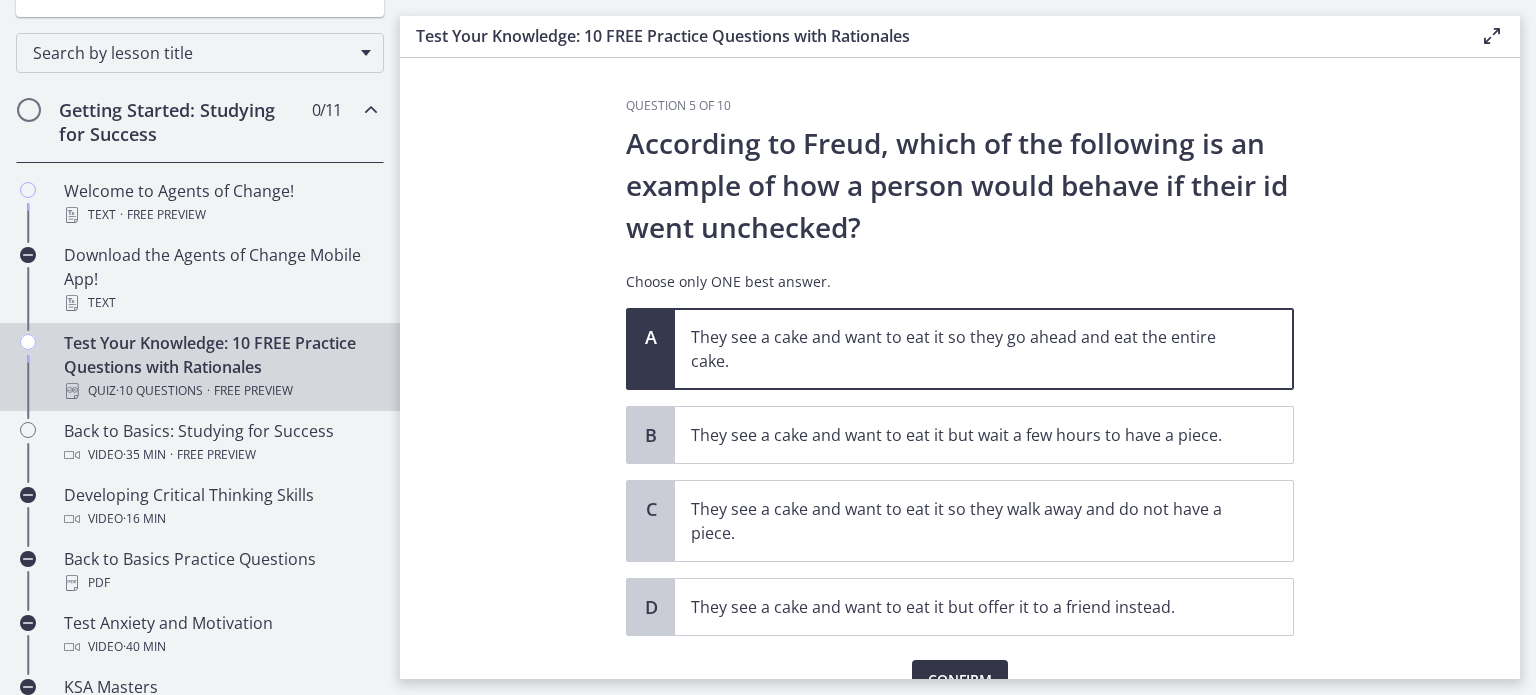 click on "Confirm" at bounding box center [960, 680] 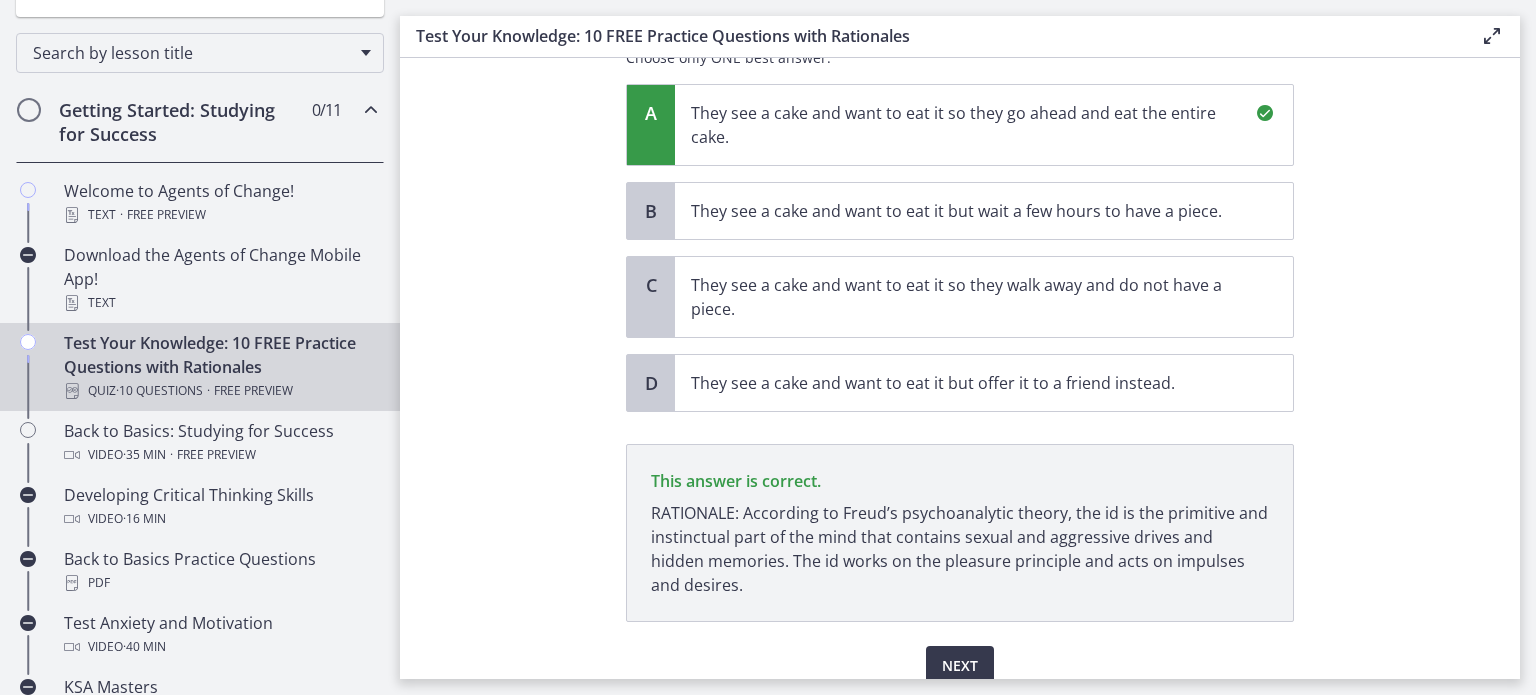 scroll, scrollTop: 308, scrollLeft: 0, axis: vertical 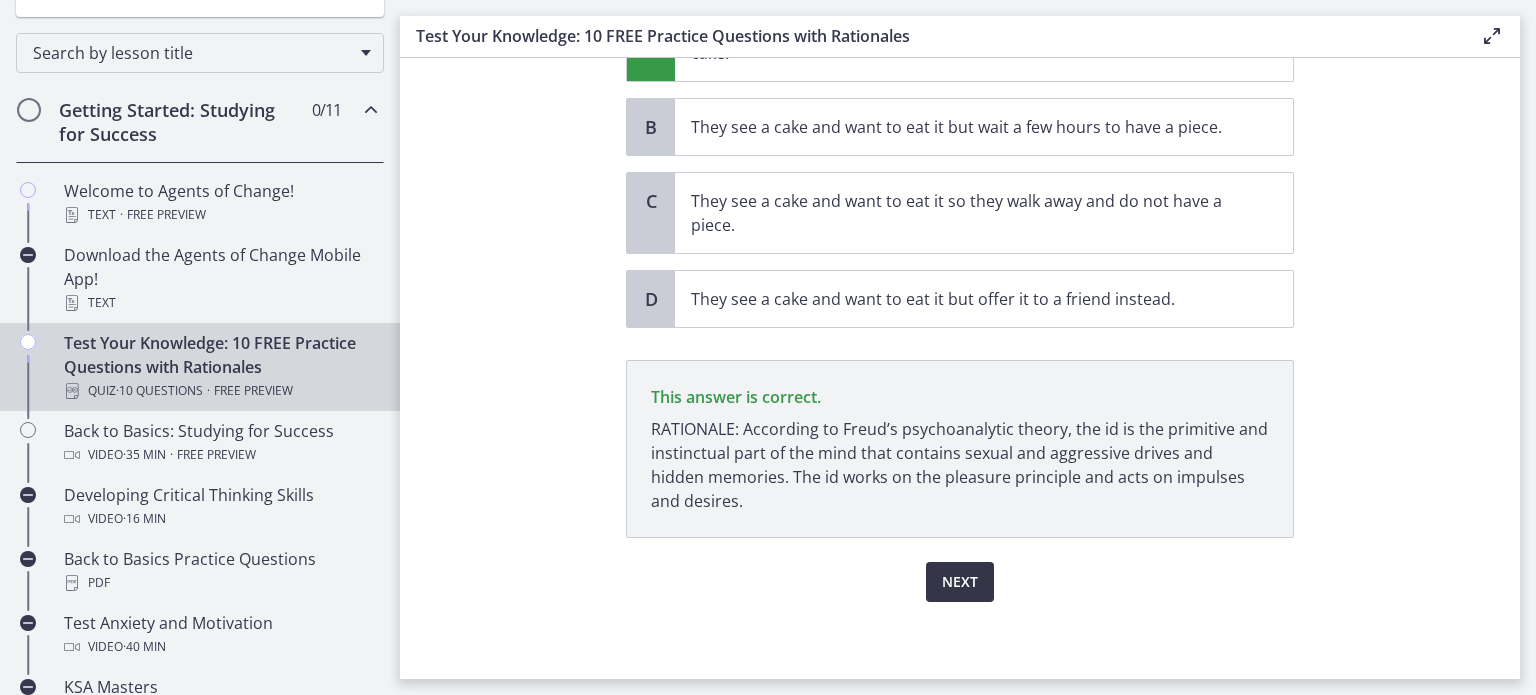 click on "Next" at bounding box center [960, 582] 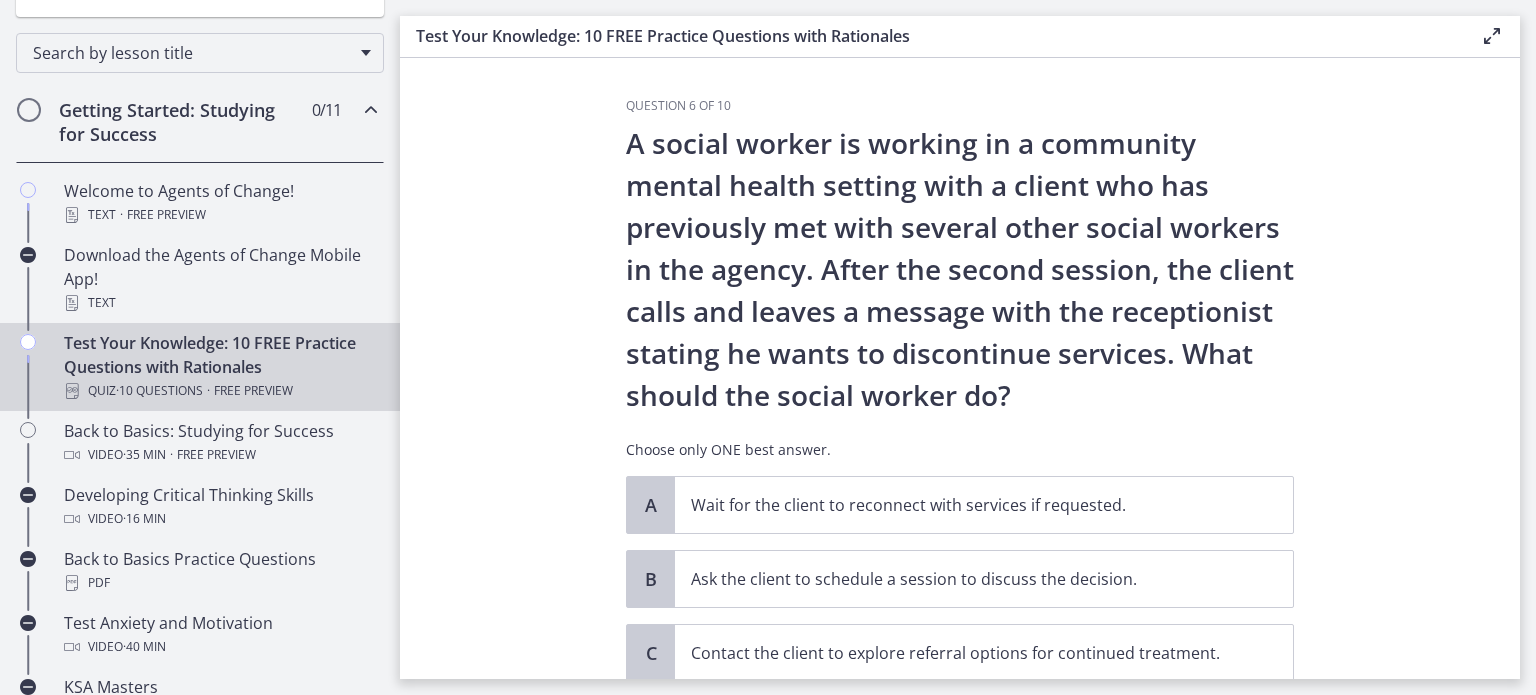 scroll, scrollTop: 100, scrollLeft: 0, axis: vertical 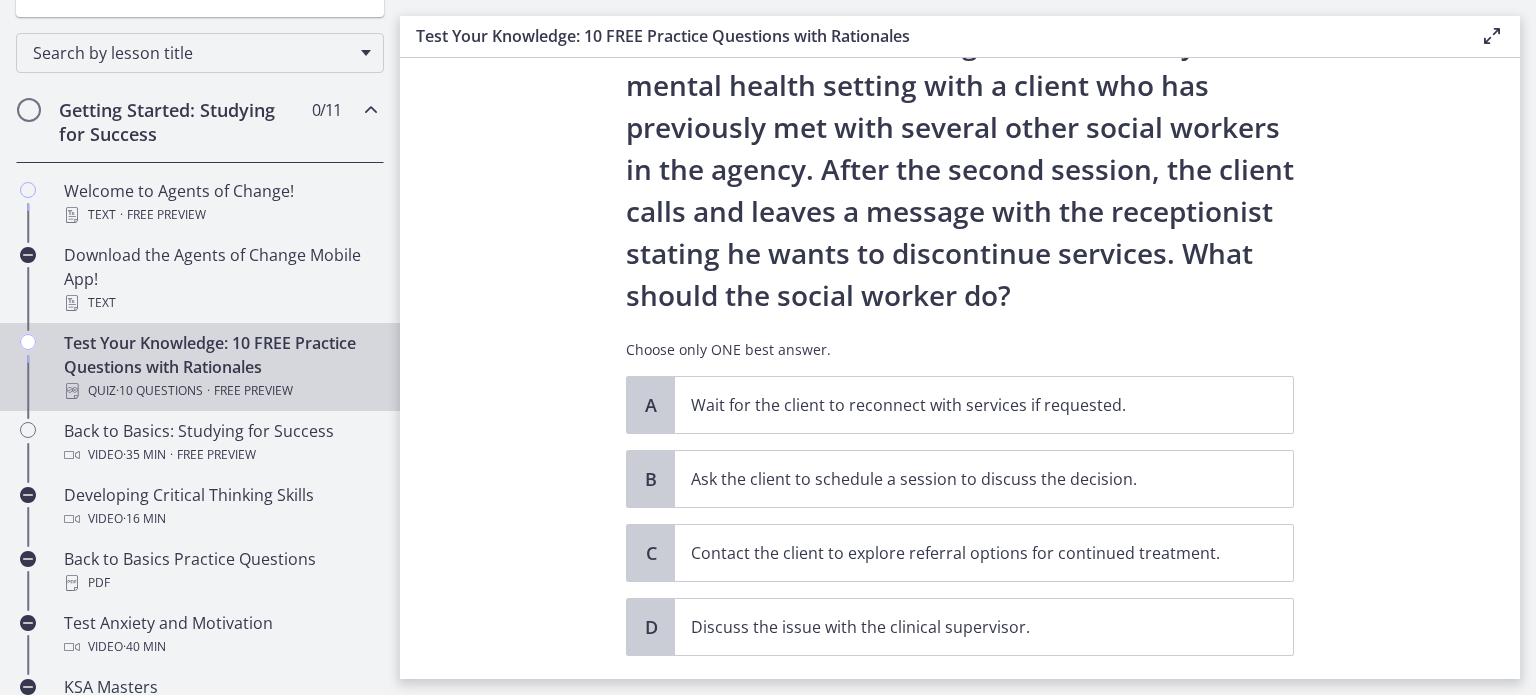 click on "A
Wait for the client to reconnect with services if requested.
B
Ask the client to schedule a session to discuss the decision.
C
Contact the client to explore referral options for continued treatment.
D
Discuss the issue with the clinical supervisor." at bounding box center (960, 516) 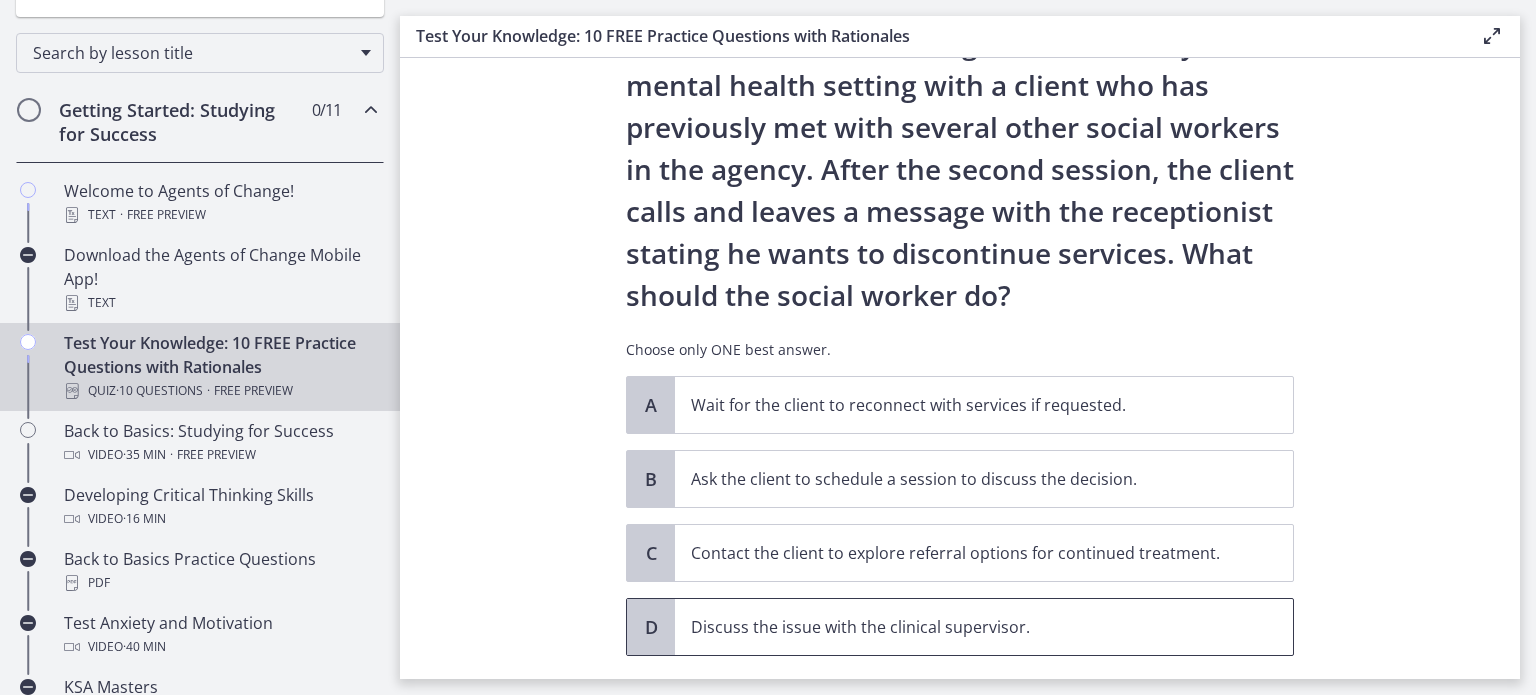 click on "Discuss the issue with the clinical supervisor." at bounding box center (984, 627) 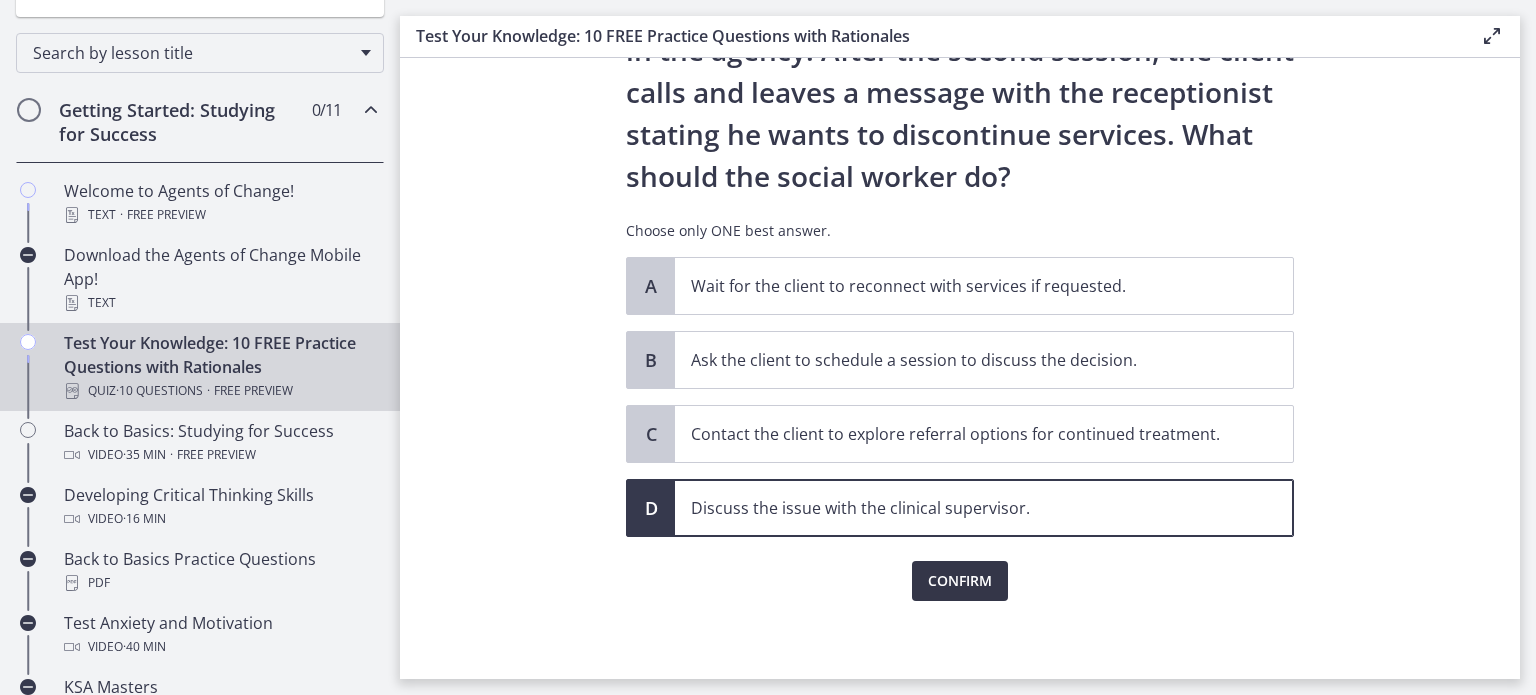 click on "Confirm" at bounding box center (960, 581) 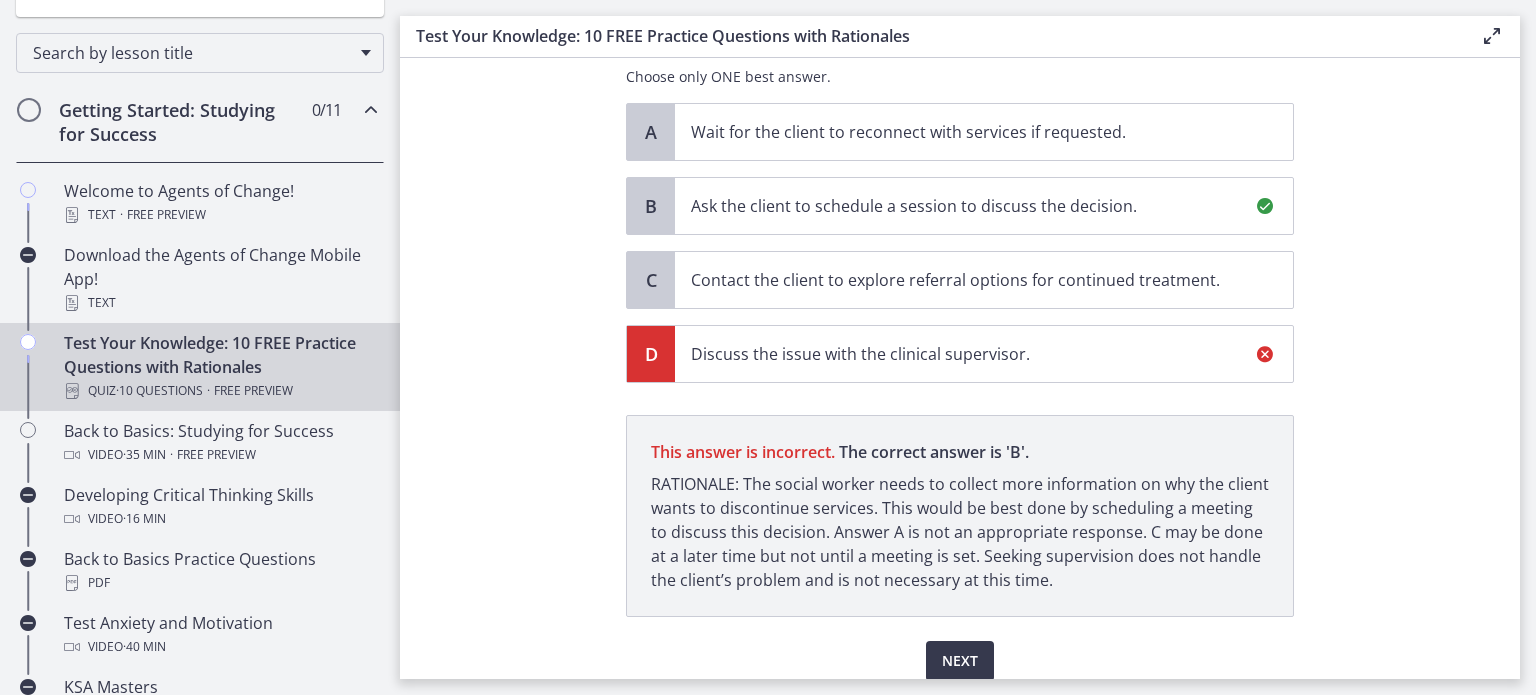 scroll, scrollTop: 452, scrollLeft: 0, axis: vertical 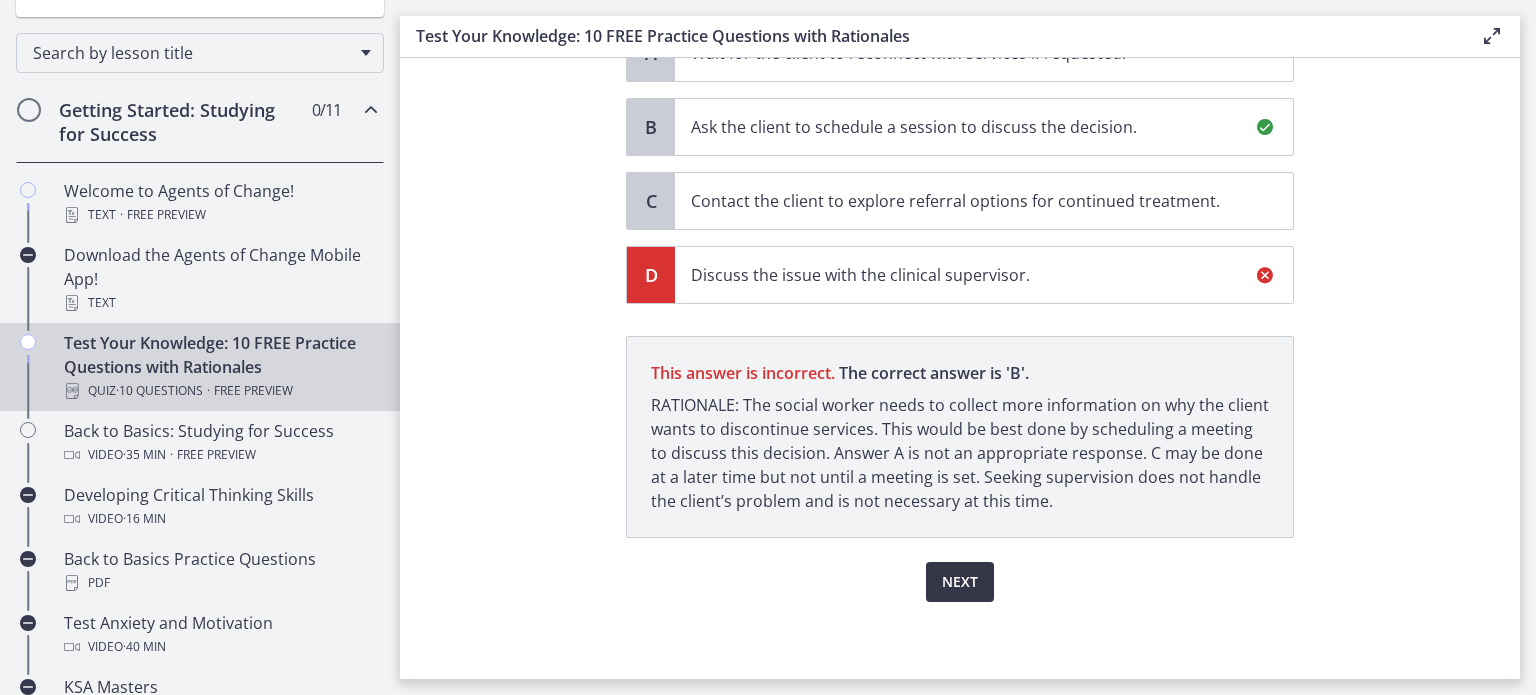 click on "Next" at bounding box center [960, 582] 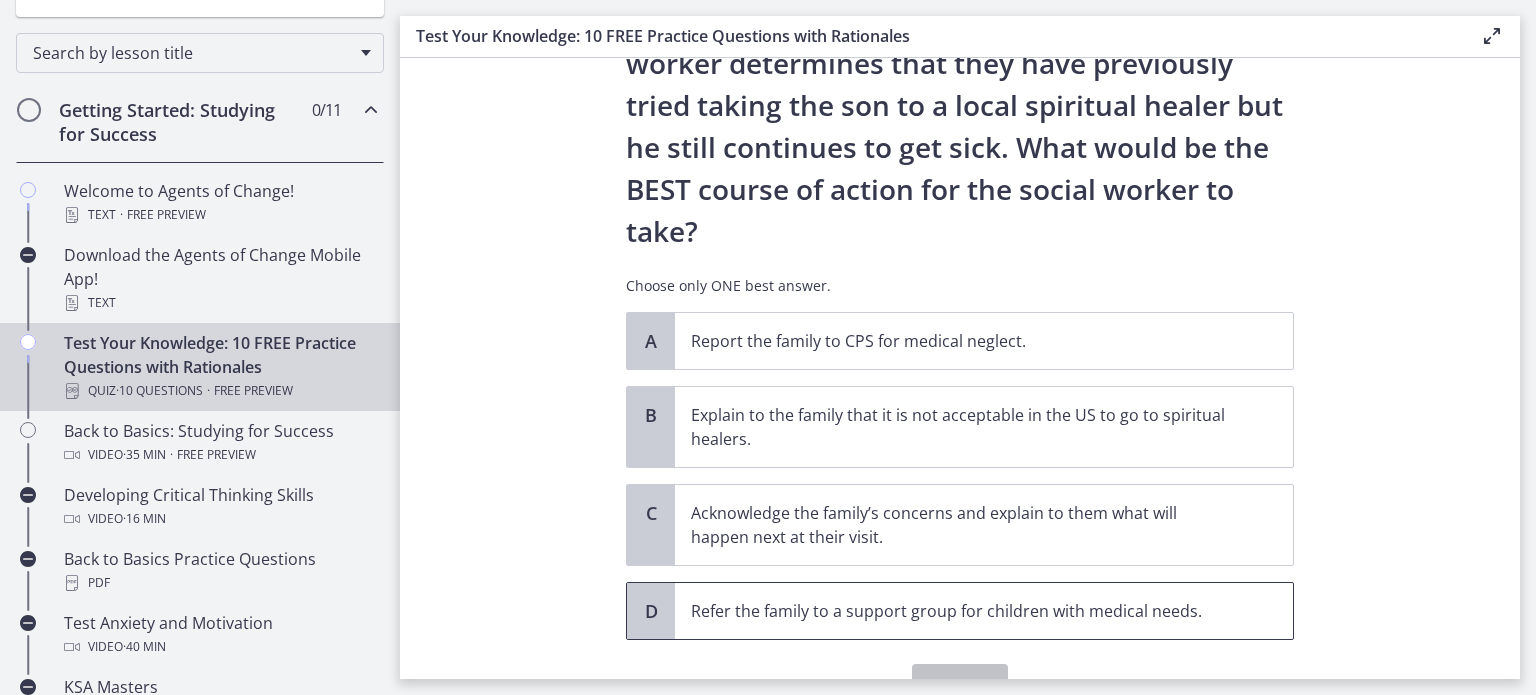 scroll, scrollTop: 300, scrollLeft: 0, axis: vertical 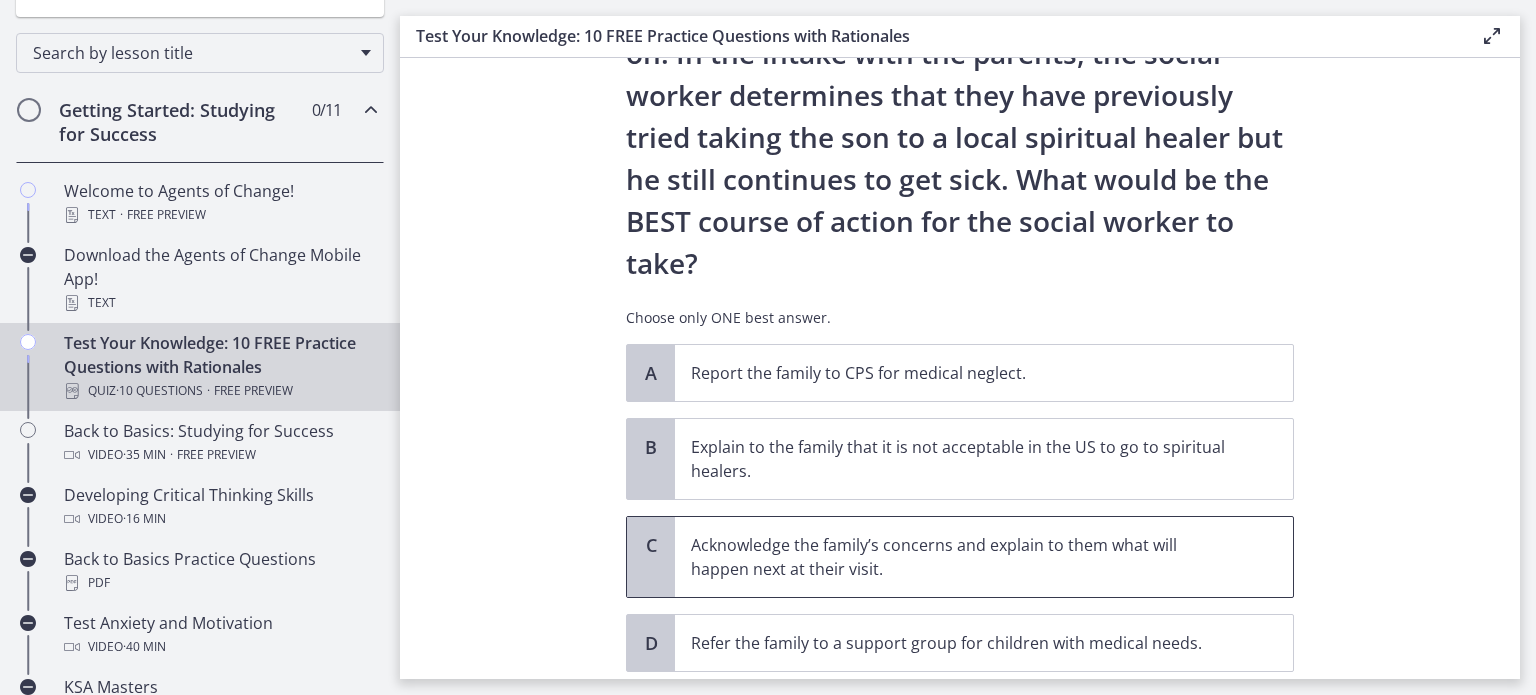 click on "Acknowledge the family’s concerns and explain to them what will happen next at their visit." at bounding box center (964, 557) 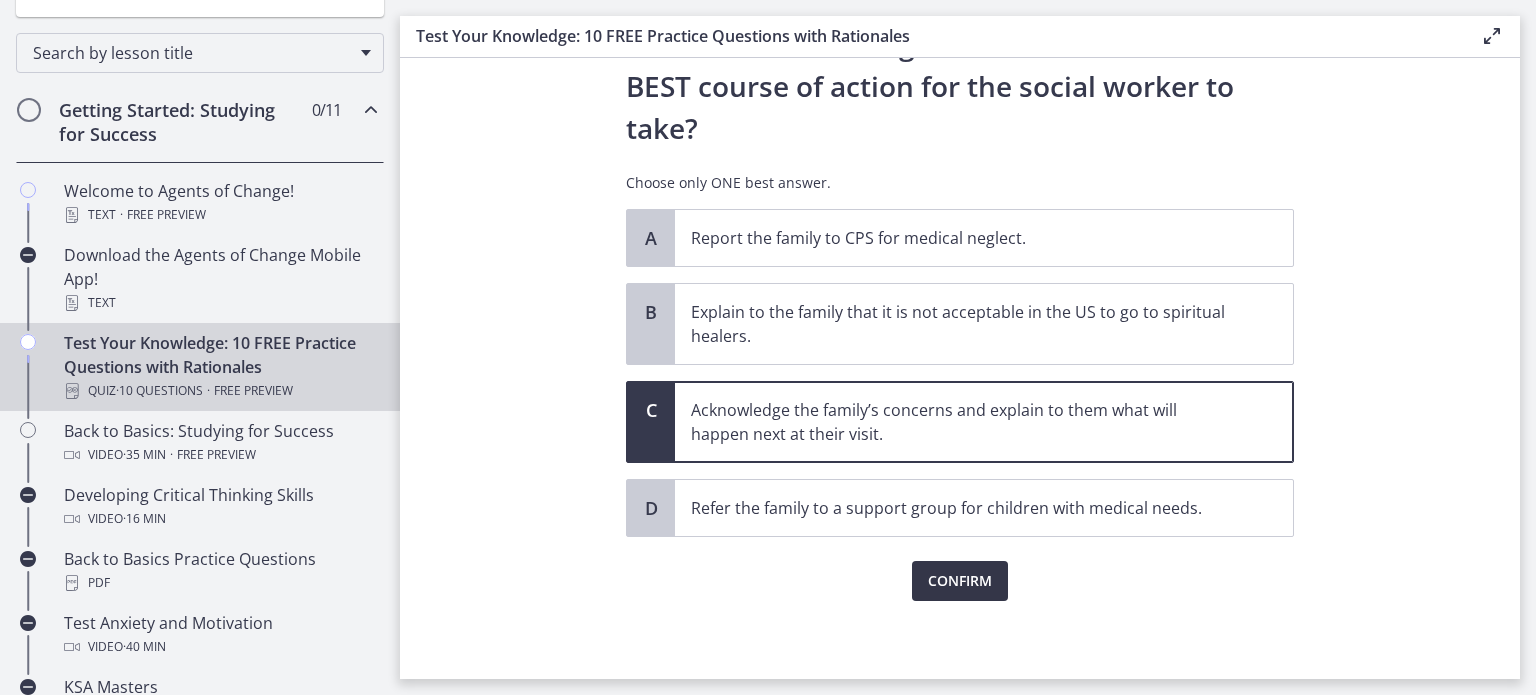 click on "Confirm" at bounding box center (960, 581) 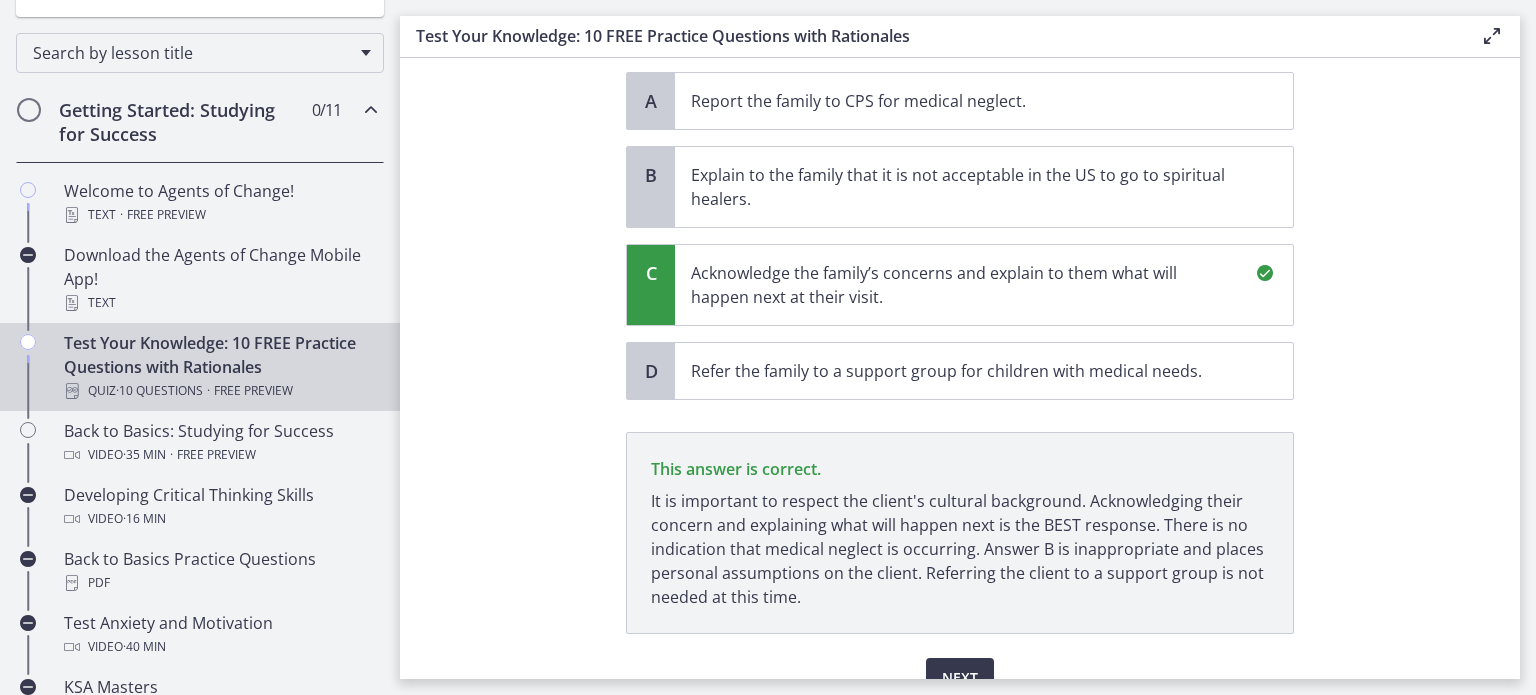 scroll, scrollTop: 668, scrollLeft: 0, axis: vertical 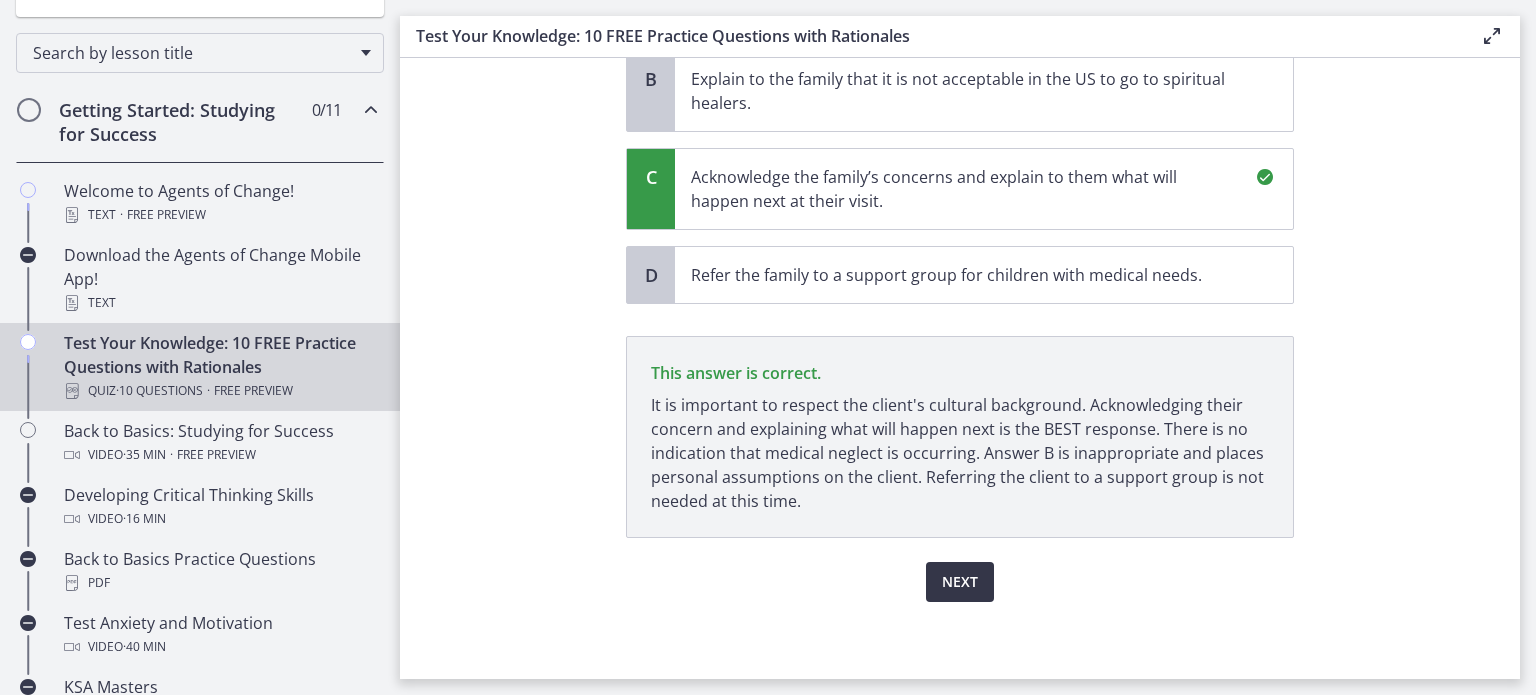 click on "Next" at bounding box center (960, 582) 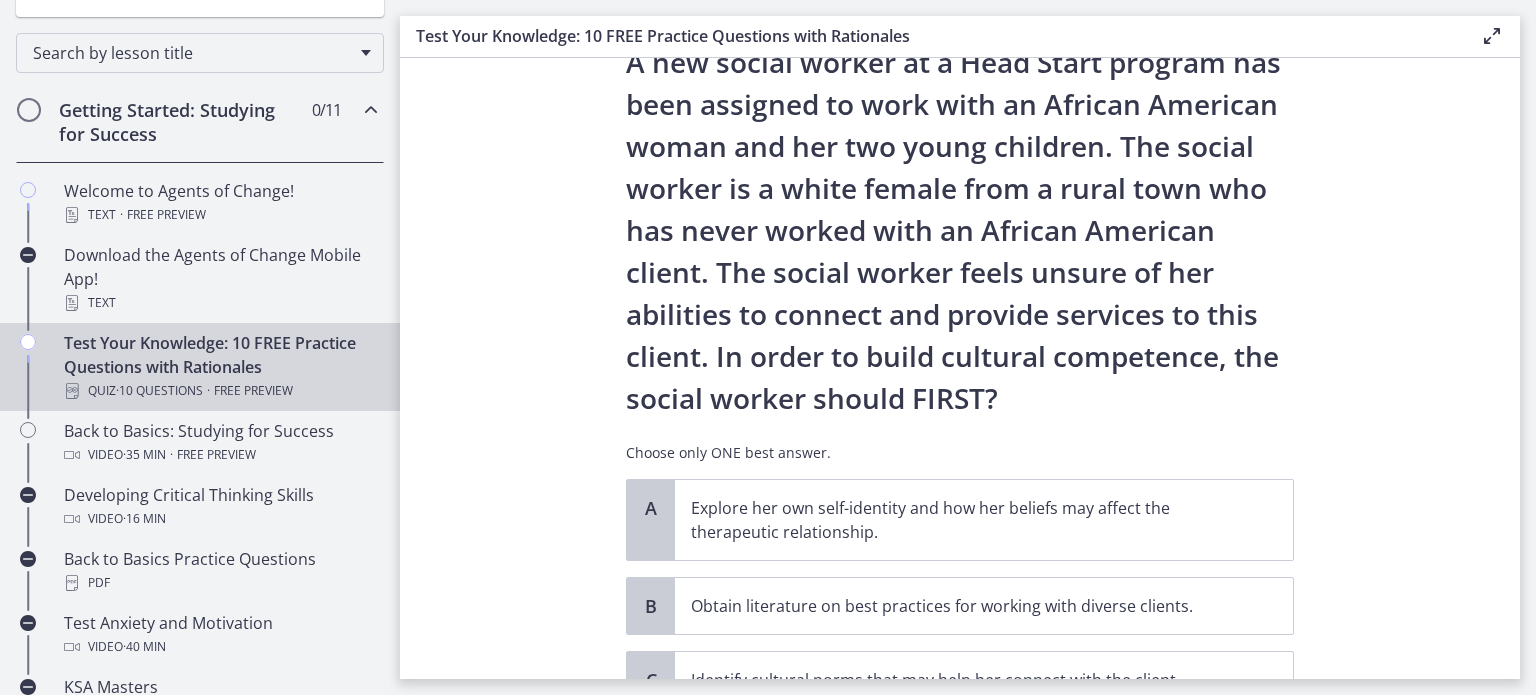 scroll, scrollTop: 200, scrollLeft: 0, axis: vertical 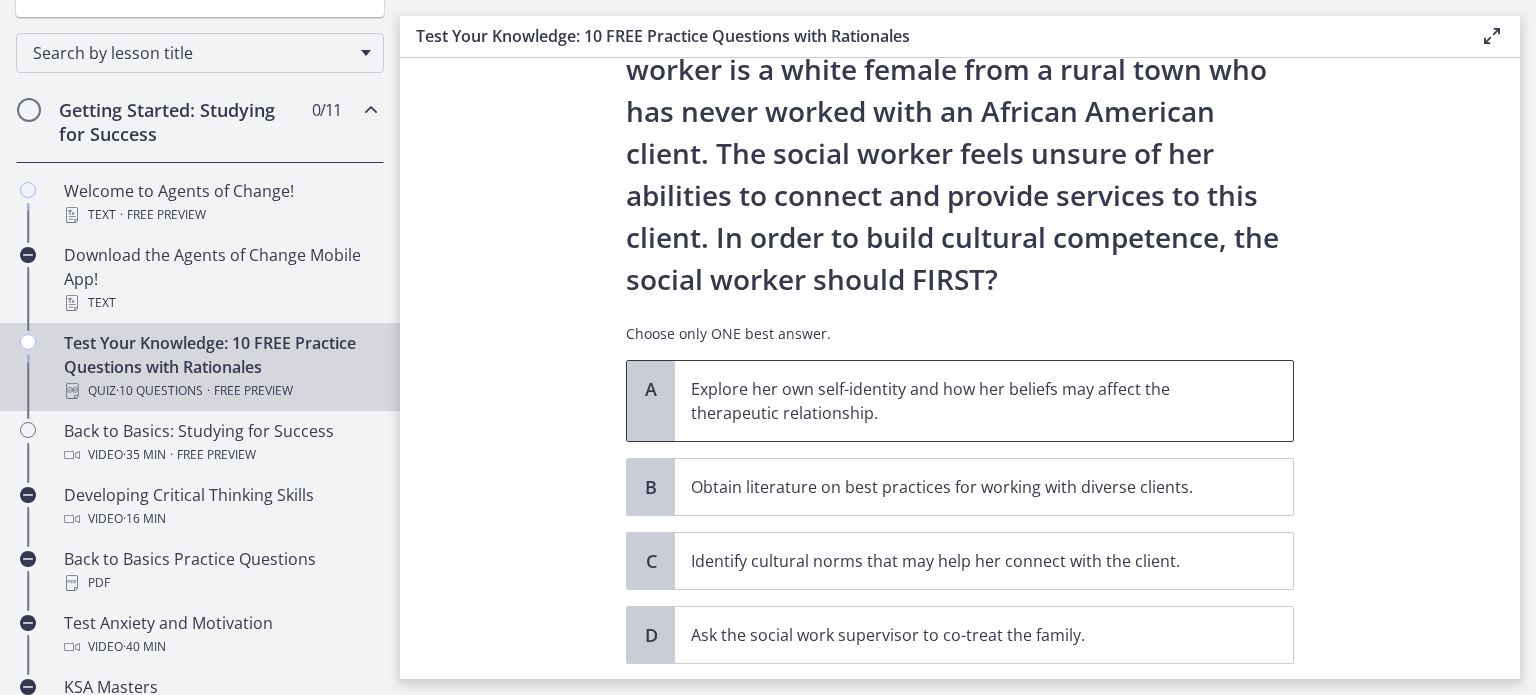 click on "Explore her own self-identity and how her beliefs may affect the therapeutic relationship." at bounding box center [964, 401] 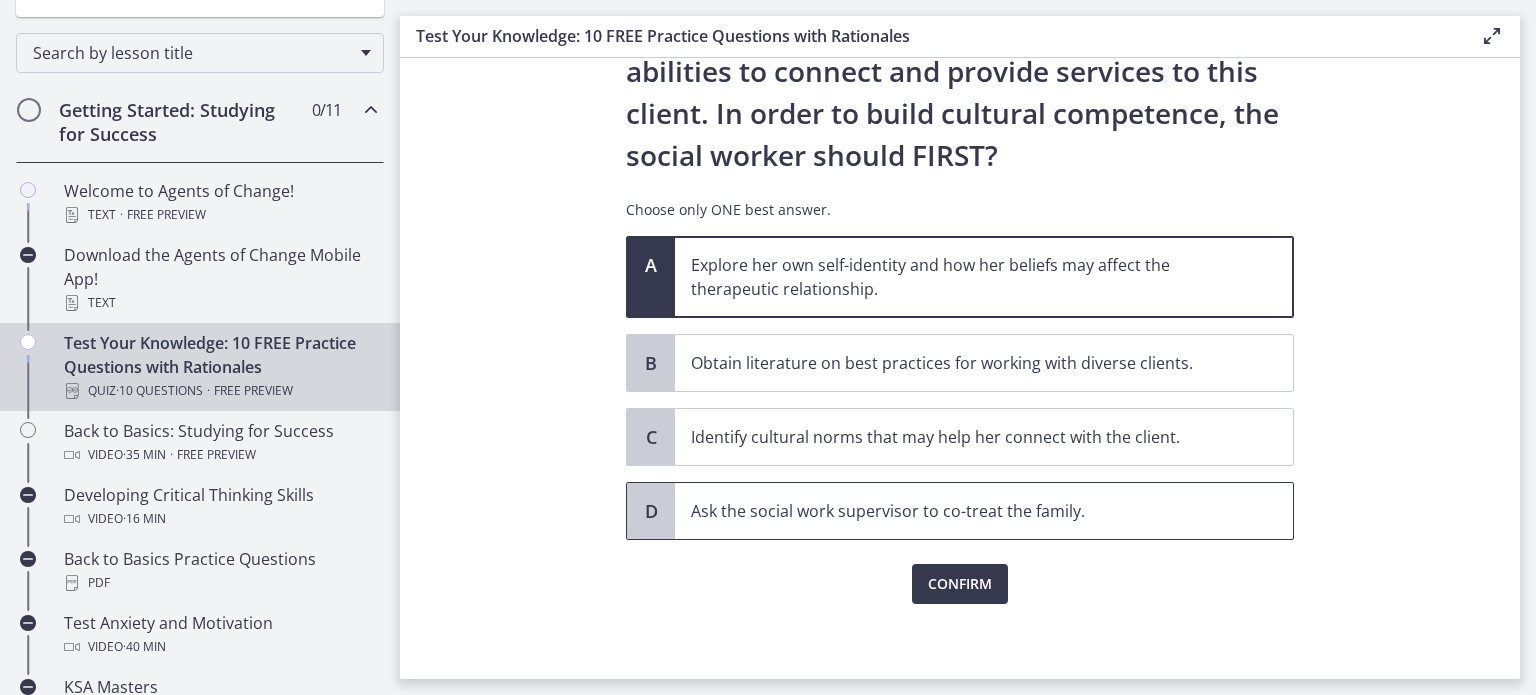 scroll, scrollTop: 327, scrollLeft: 0, axis: vertical 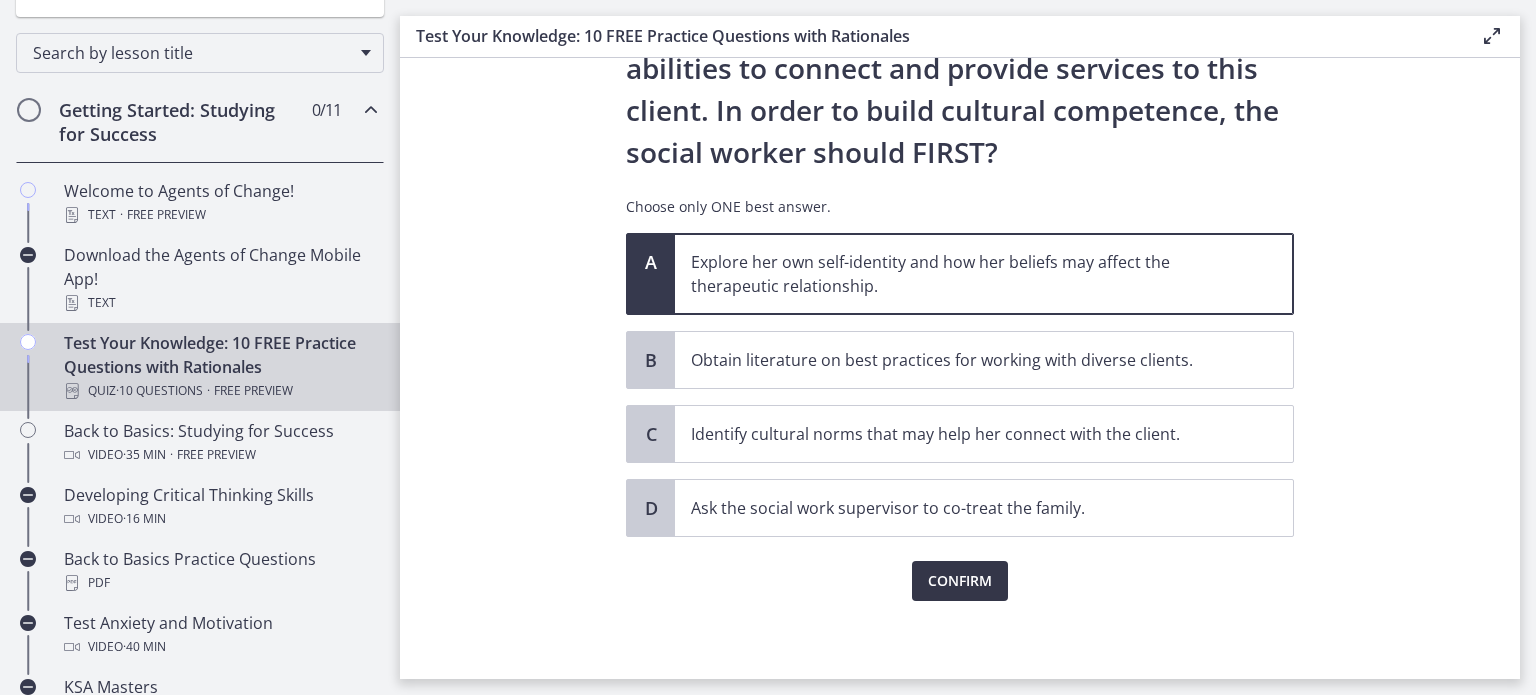 click on "Confirm" at bounding box center (960, 581) 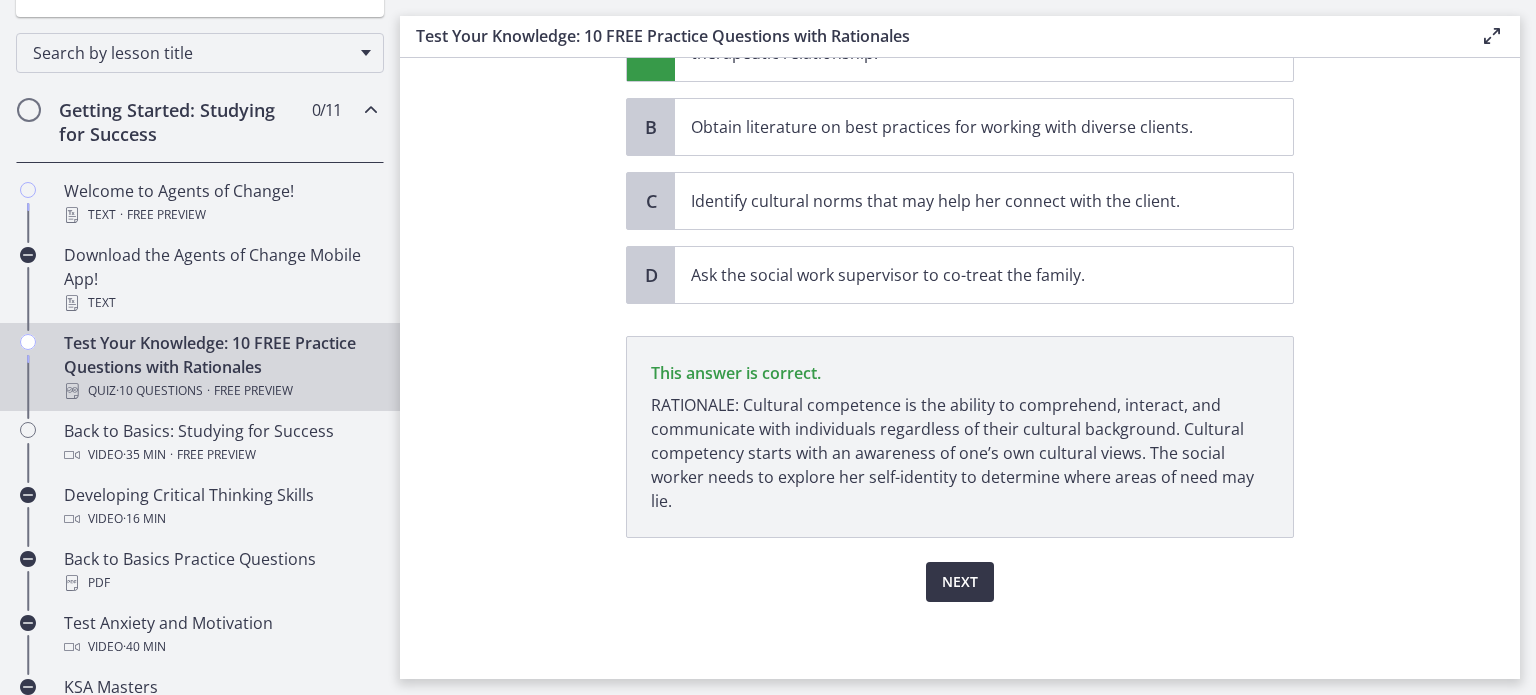 scroll, scrollTop: 560, scrollLeft: 0, axis: vertical 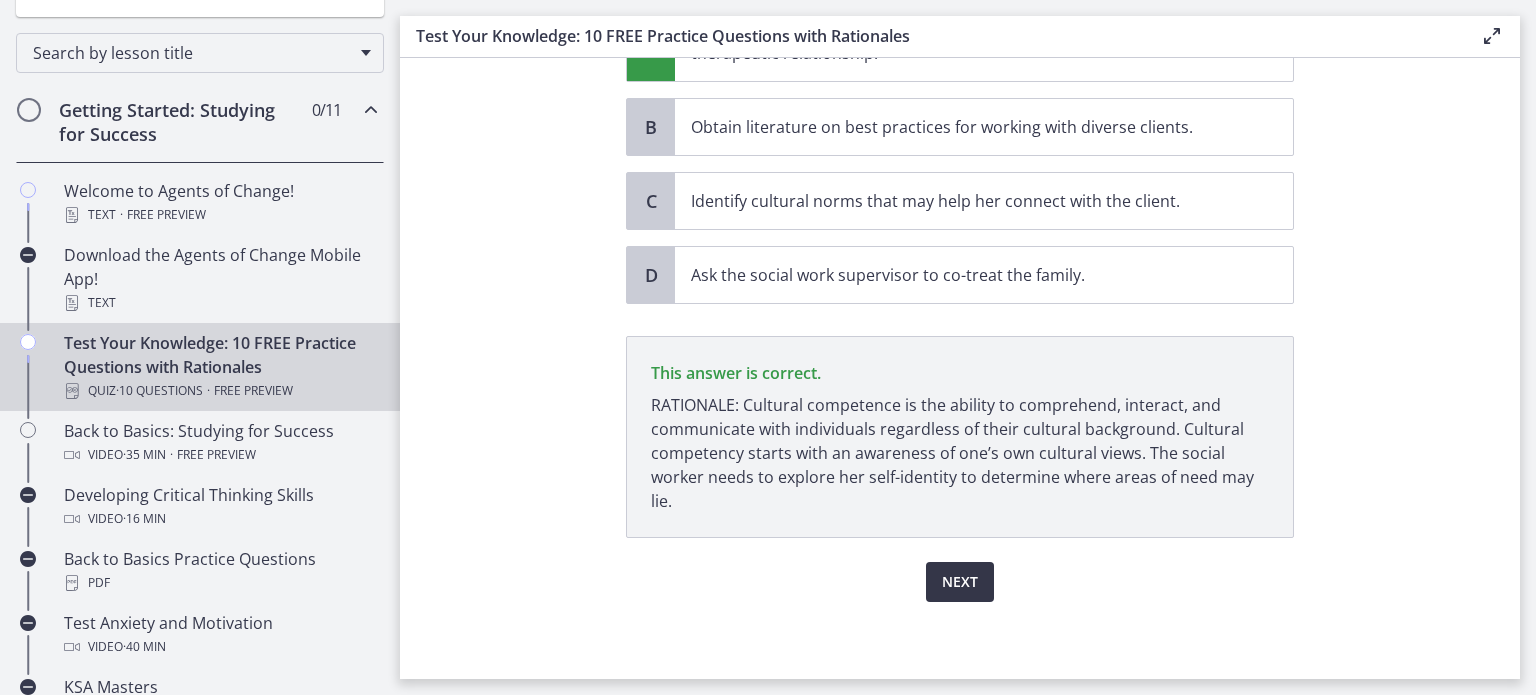click on "Next" at bounding box center (960, 582) 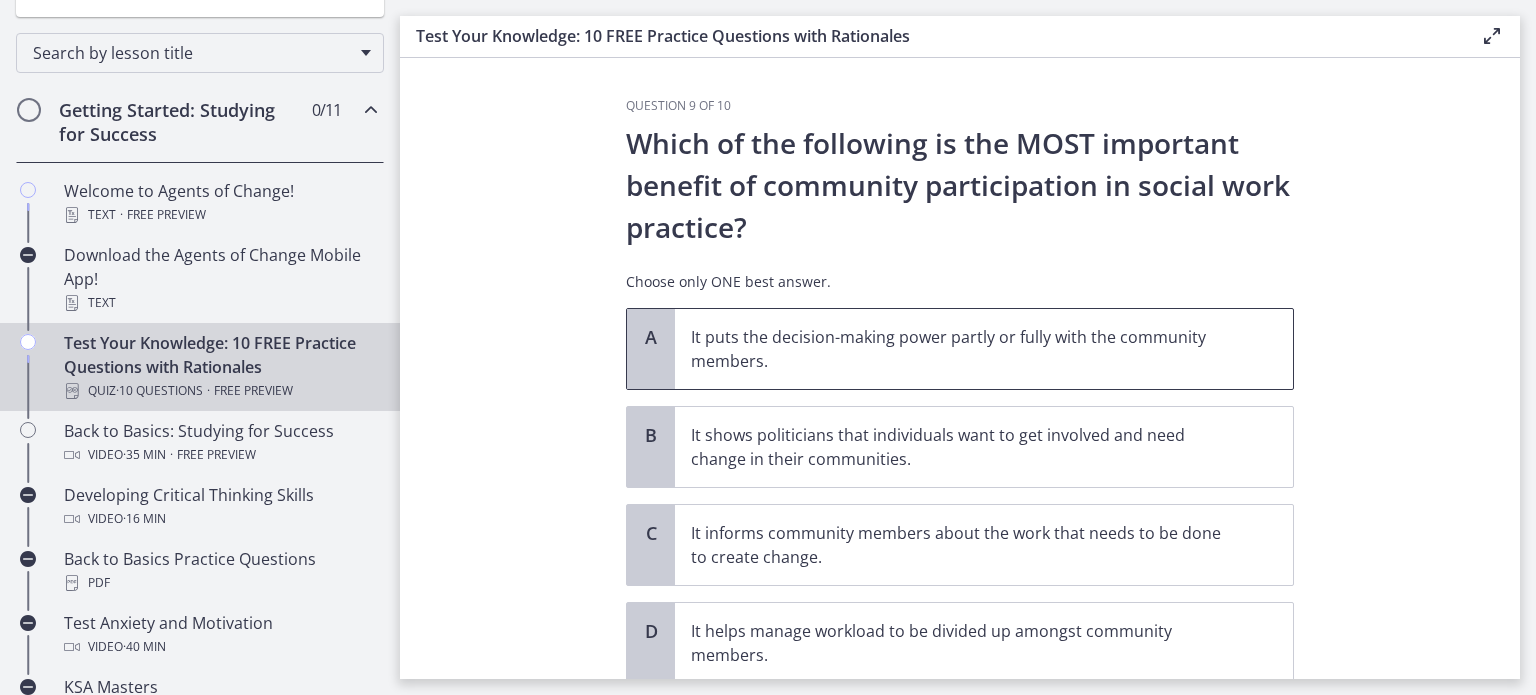 click on "It puts the decision-making power partly or fully with the community members." at bounding box center (984, 349) 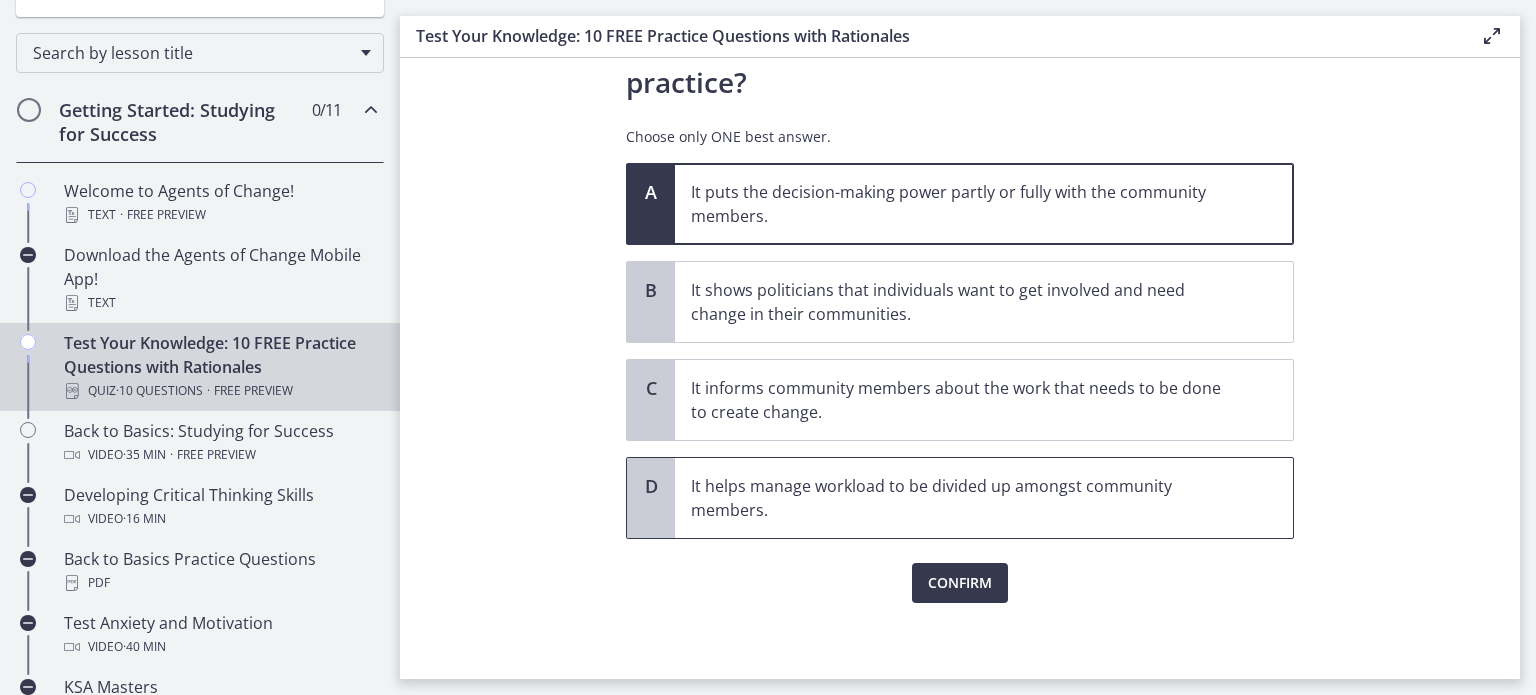 scroll, scrollTop: 147, scrollLeft: 0, axis: vertical 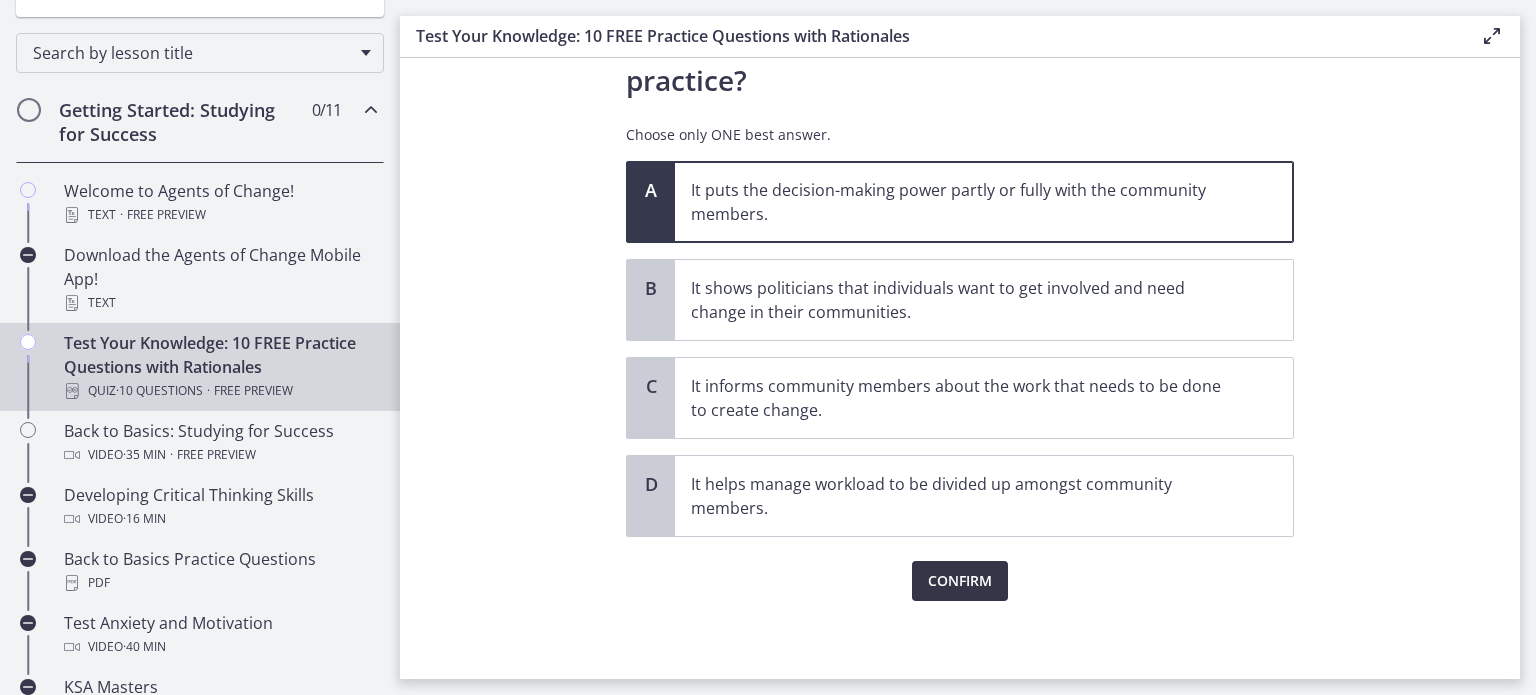 click on "Confirm" at bounding box center [960, 581] 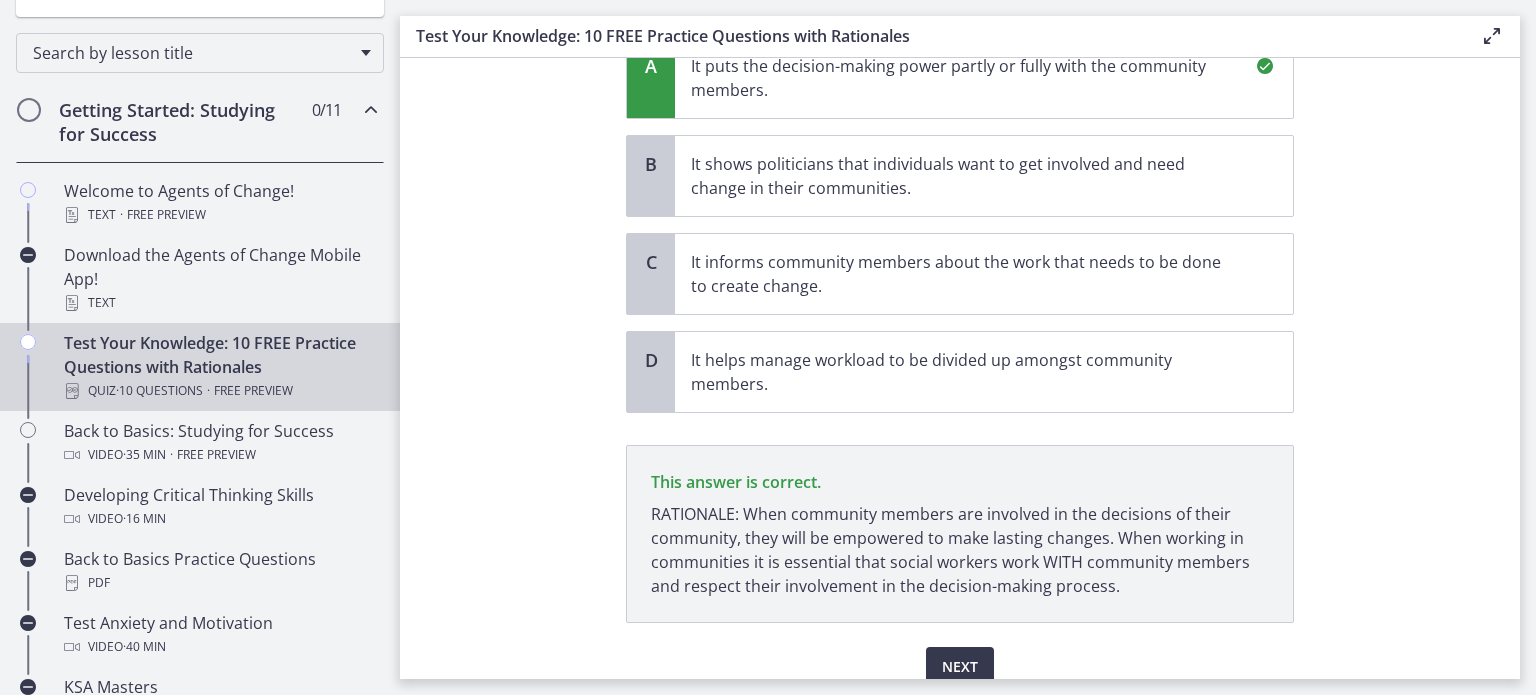 scroll, scrollTop: 356, scrollLeft: 0, axis: vertical 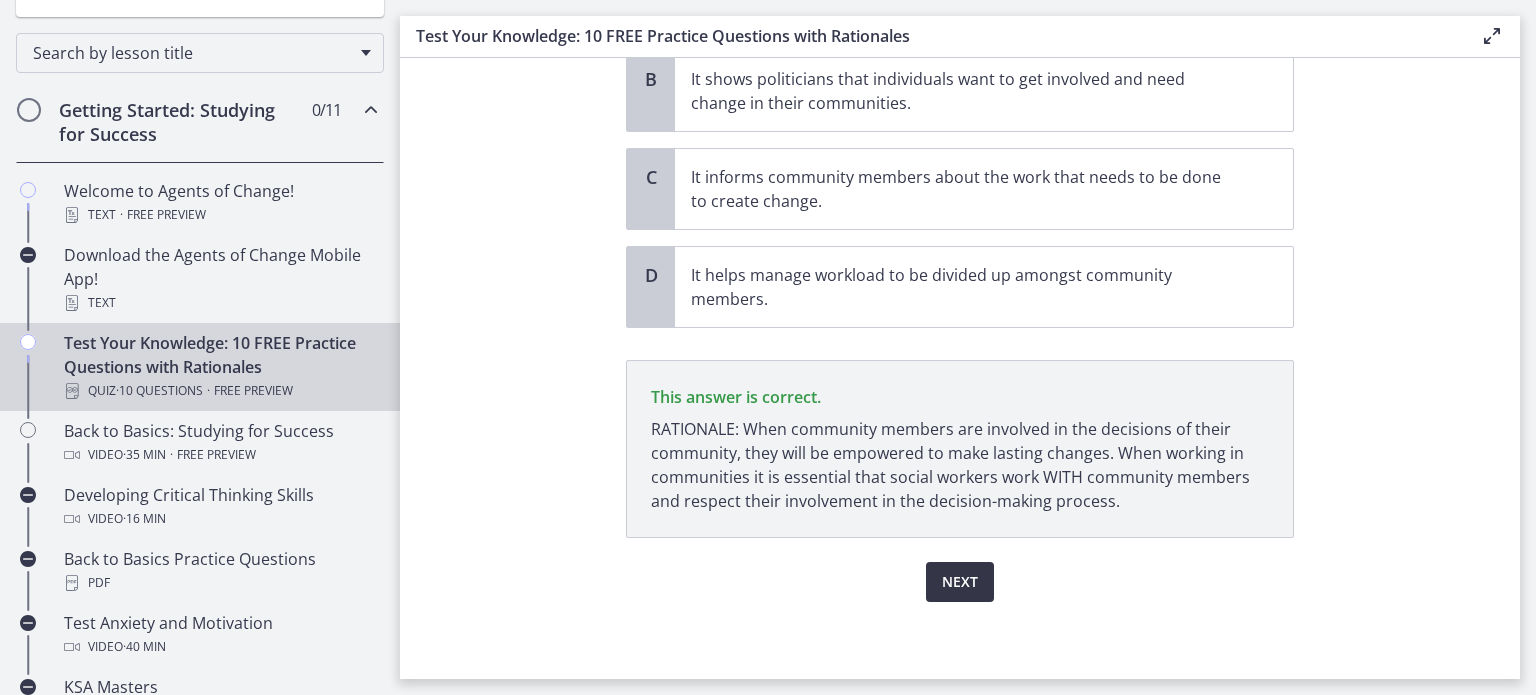 click on "Next" at bounding box center [960, 582] 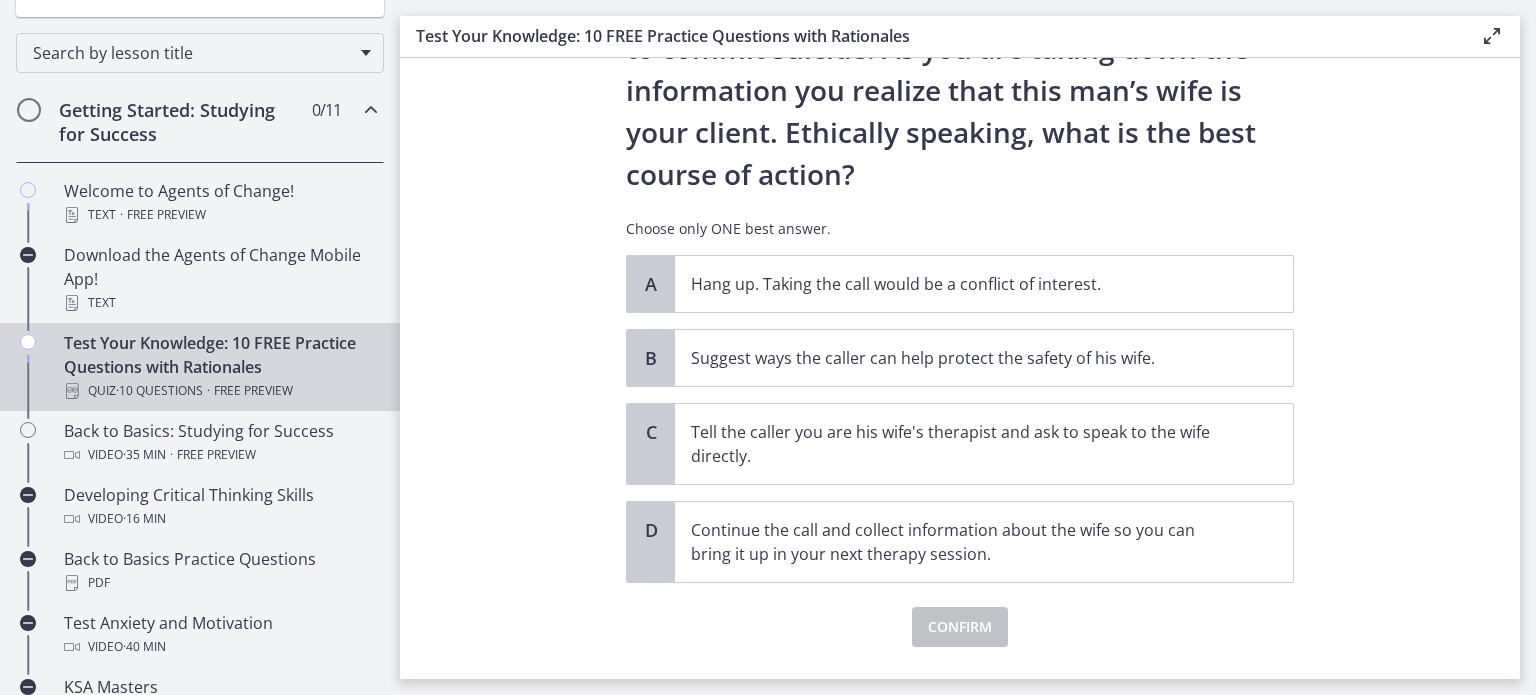 scroll, scrollTop: 200, scrollLeft: 0, axis: vertical 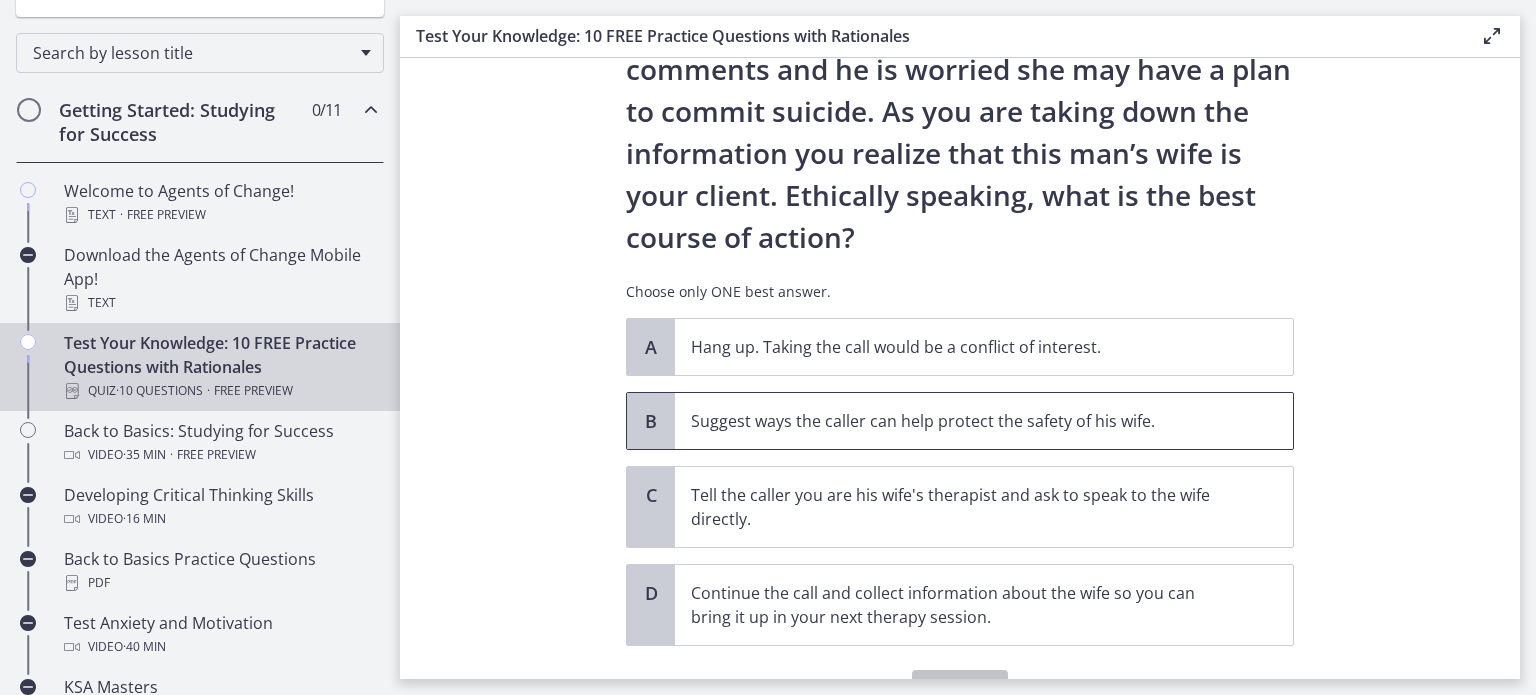 click on "Suggest ways the caller can help protect the safety of his wife." at bounding box center (984, 421) 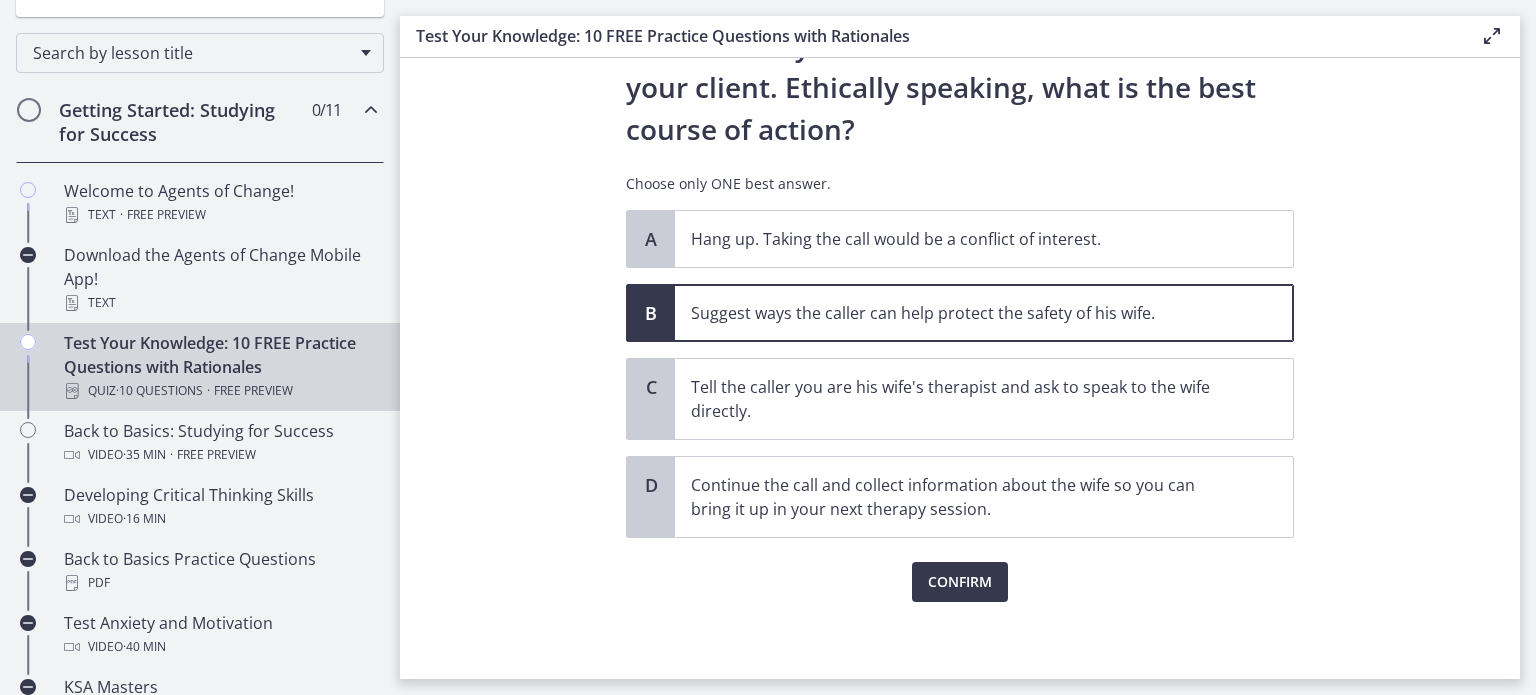 scroll, scrollTop: 308, scrollLeft: 0, axis: vertical 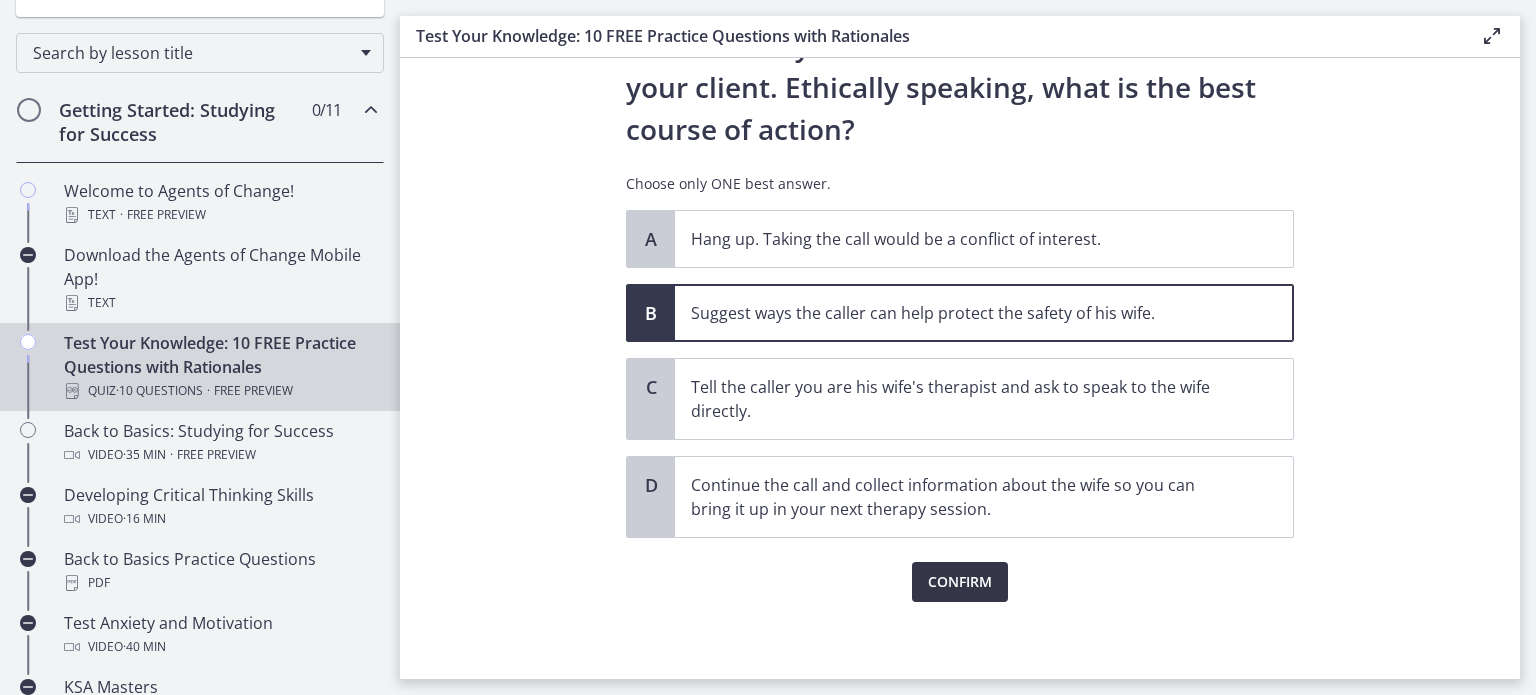 click on "Confirm" at bounding box center (960, 582) 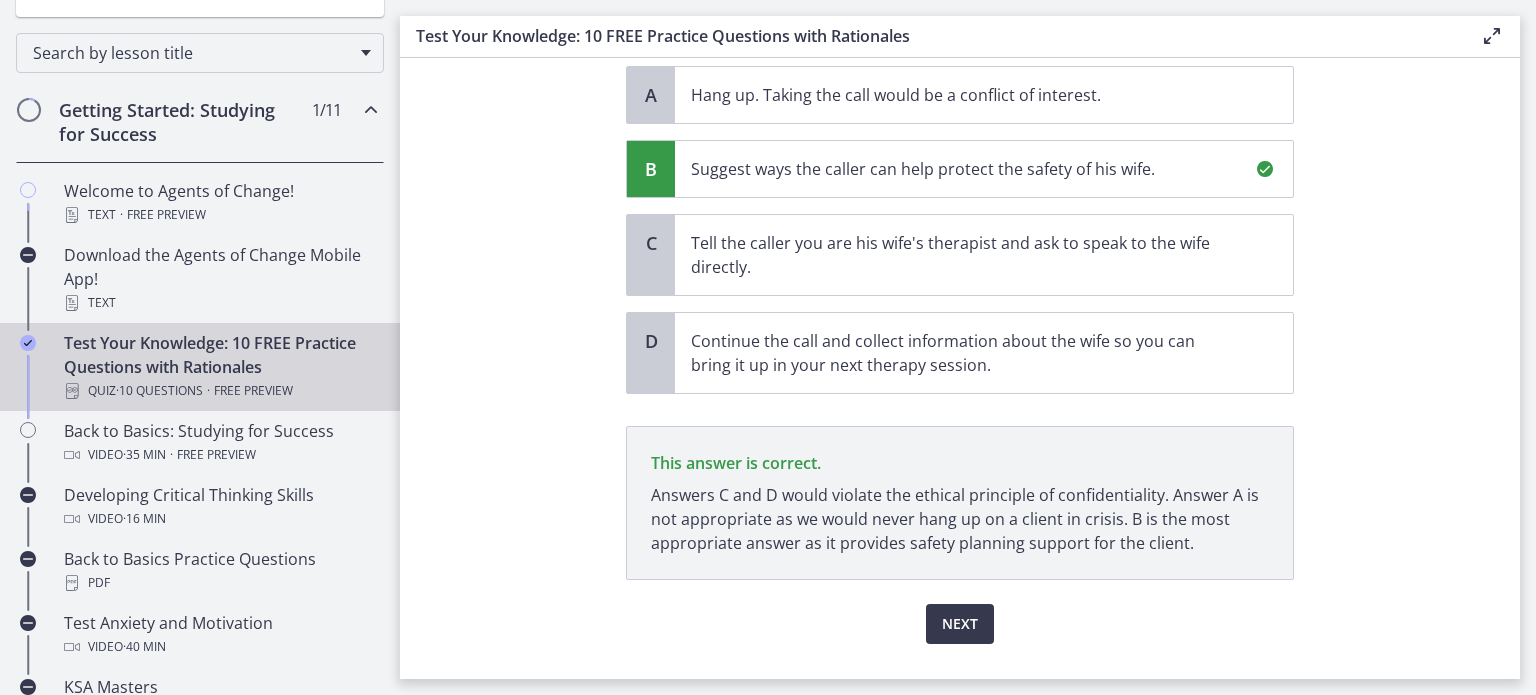 scroll, scrollTop: 494, scrollLeft: 0, axis: vertical 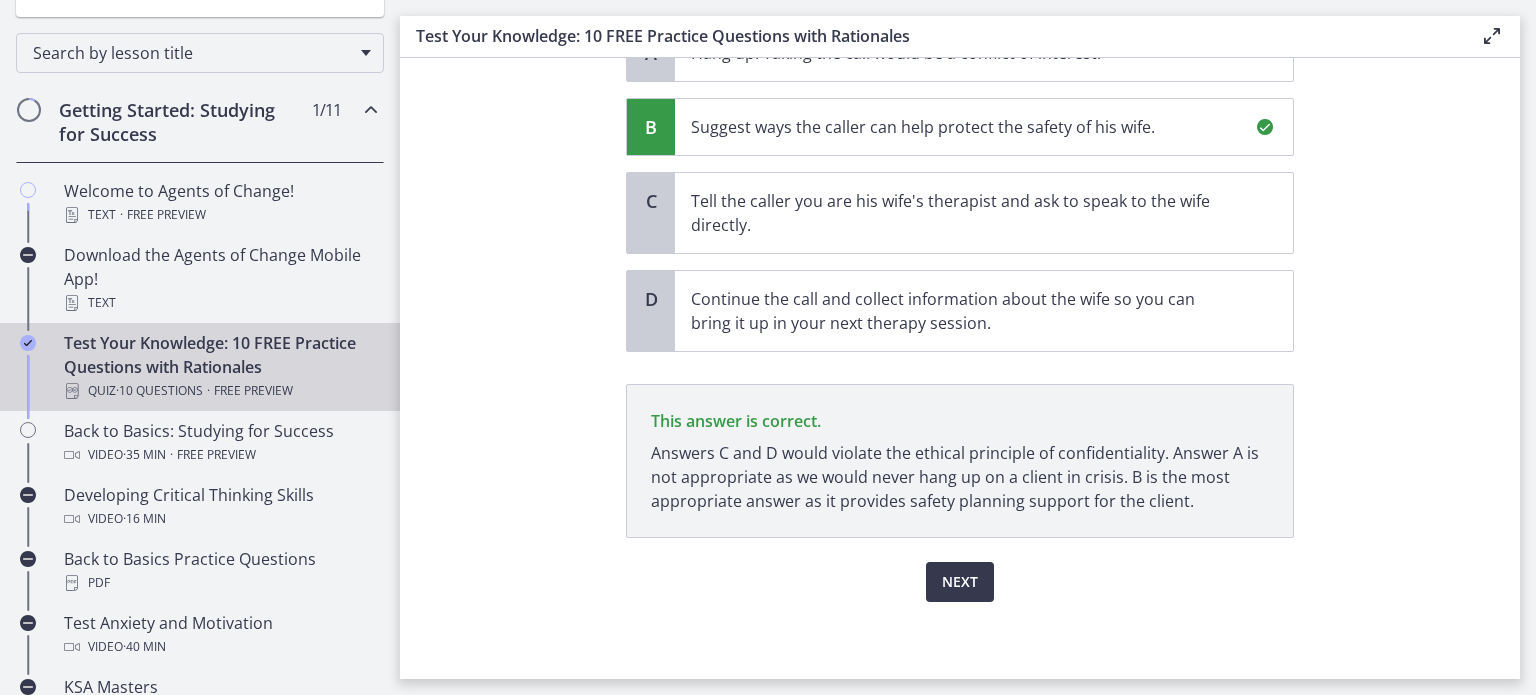 click on "Next" at bounding box center [960, 570] 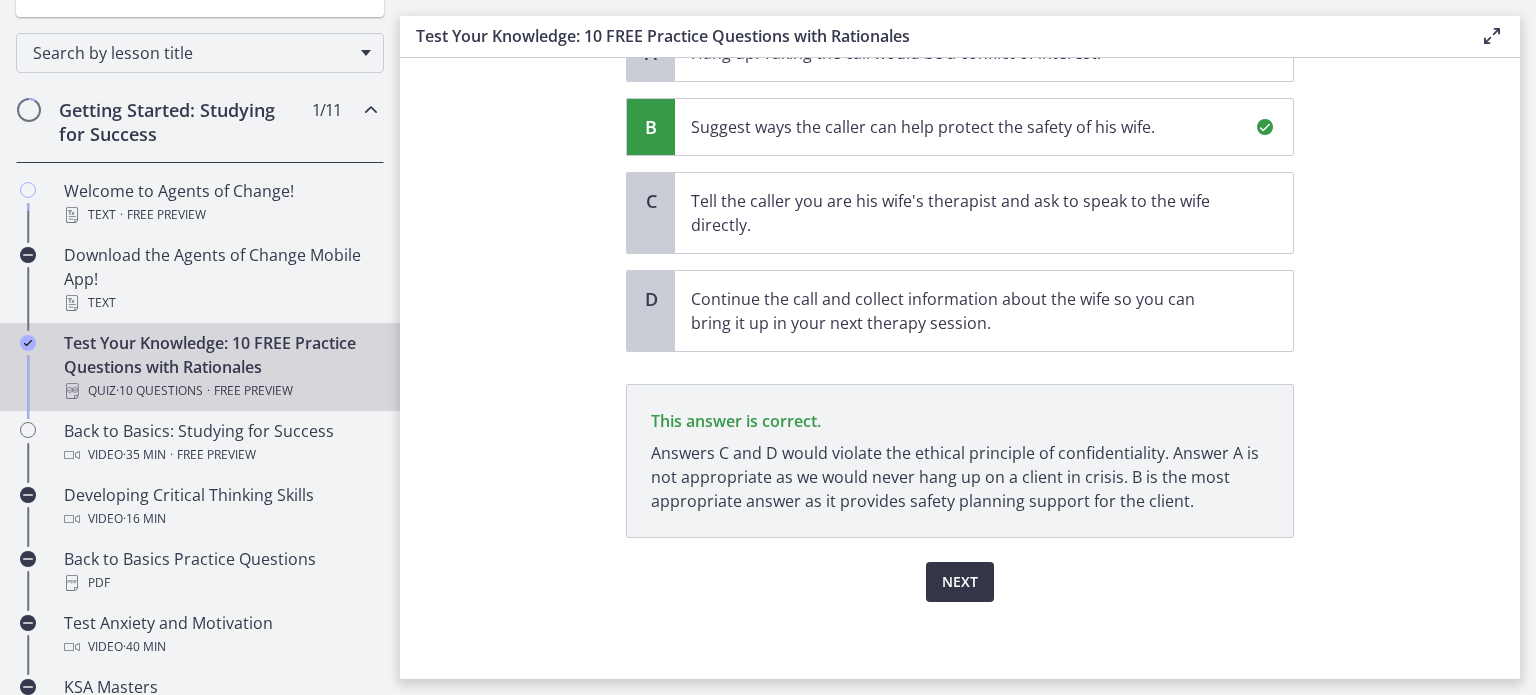 click on "Next" at bounding box center [960, 582] 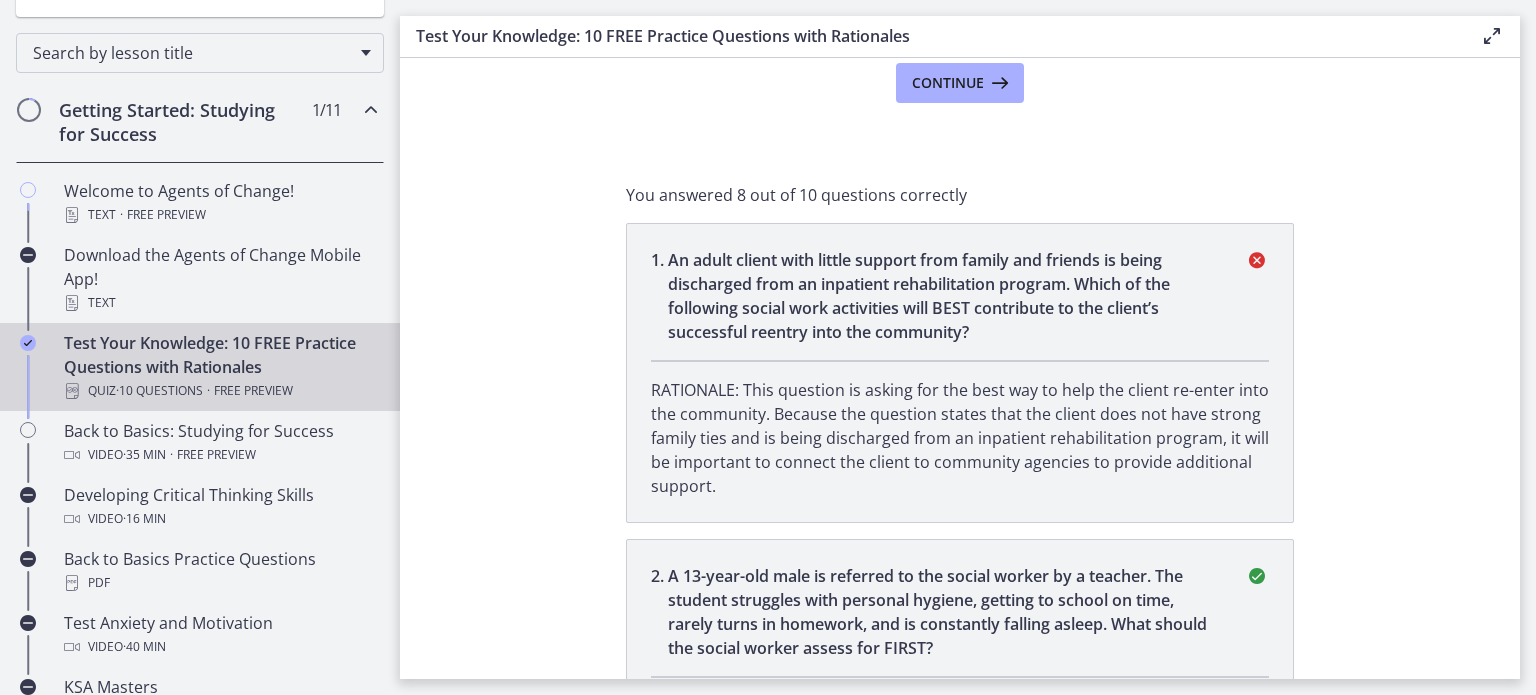 scroll, scrollTop: 400, scrollLeft: 0, axis: vertical 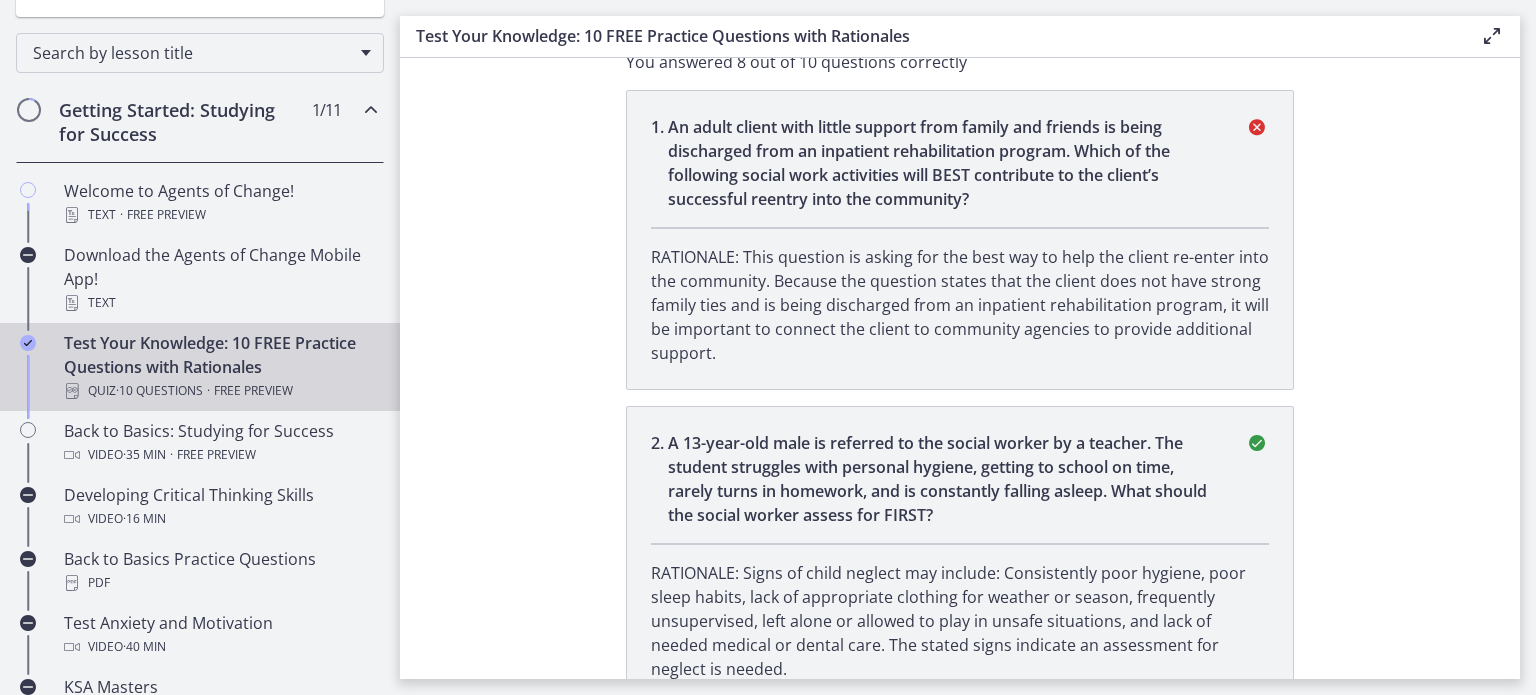 click on "RATIONALE: This question is asking for the best way to help the client re-enter into the community. Because the question states that the client does not have strong family ties and is being discharged from an inpatient rehabilitation program, it will be important to connect the client to community agencies to provide additional support." at bounding box center (960, 305) 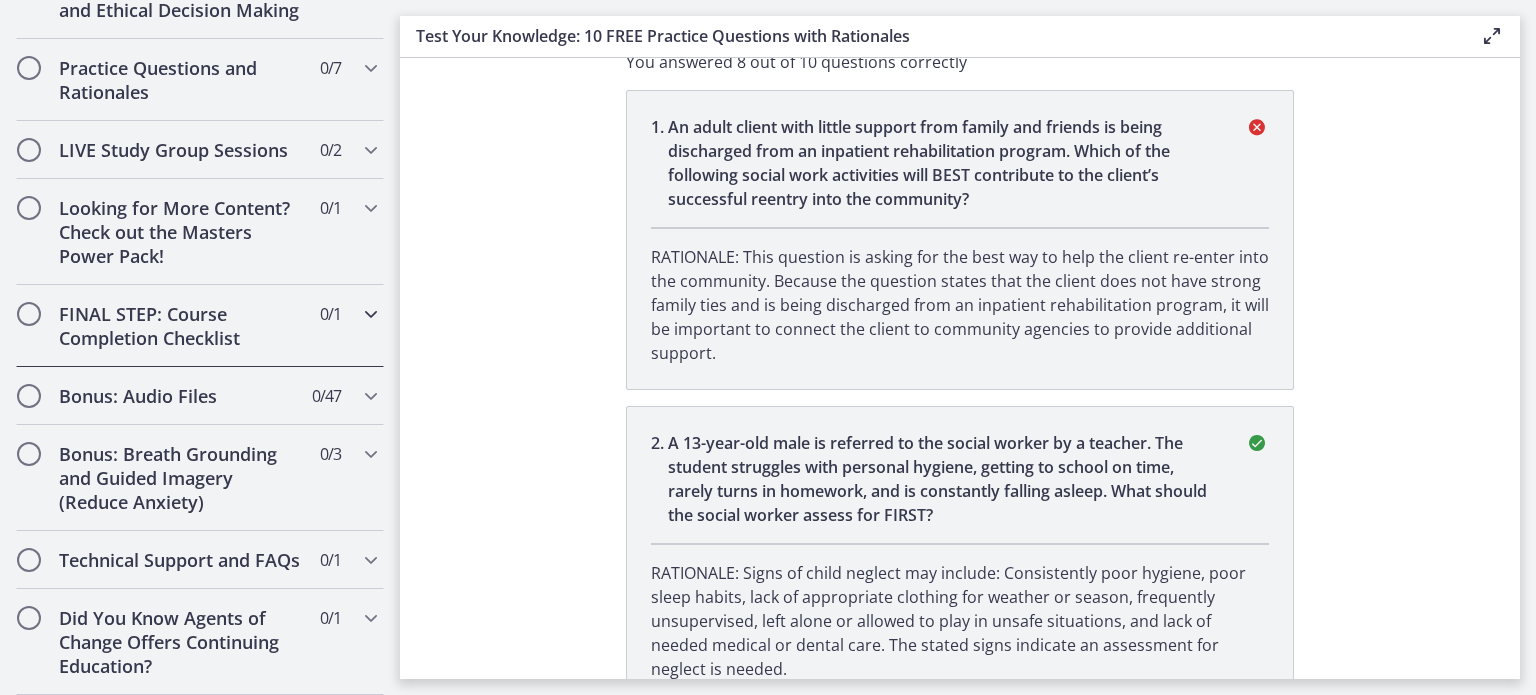 scroll, scrollTop: 1764, scrollLeft: 0, axis: vertical 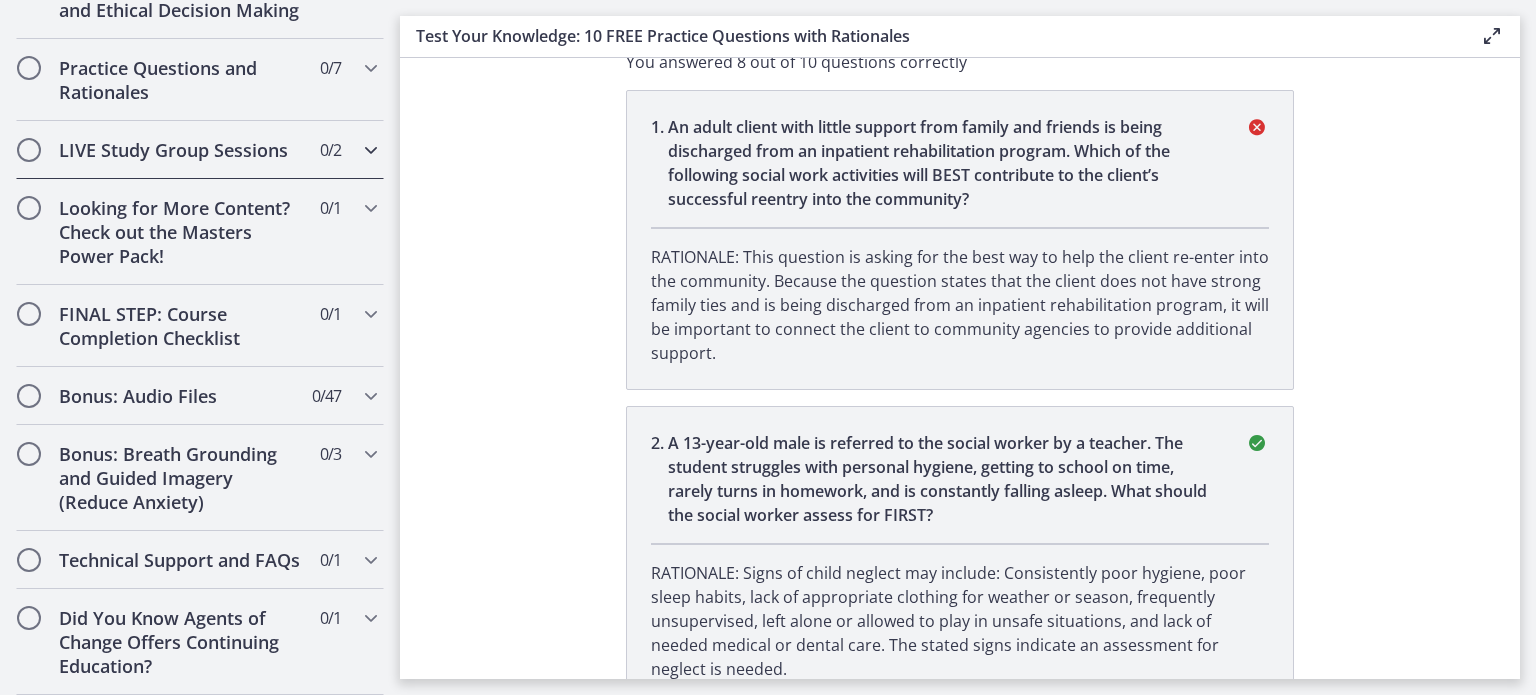 click on "LIVE Study Group Sessions
0  /  2
Completed" at bounding box center [200, 150] 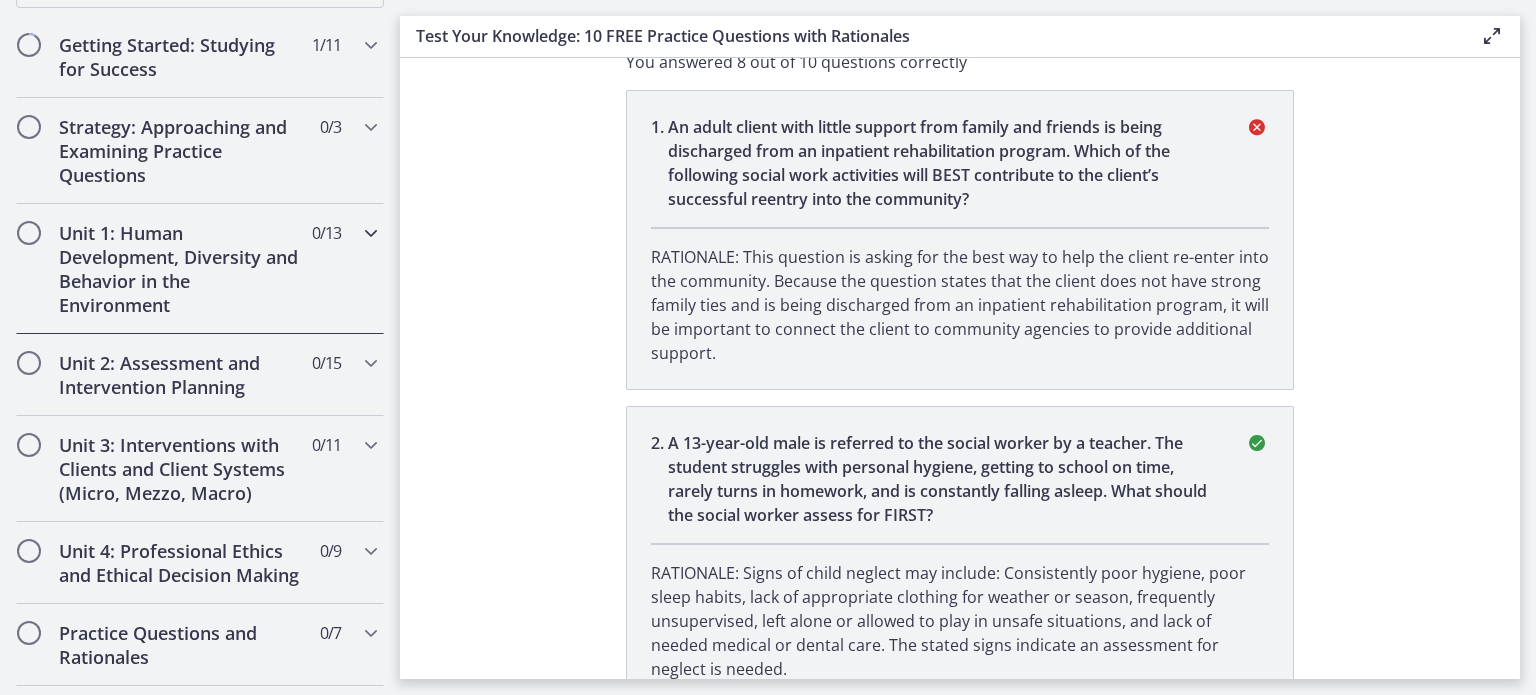 scroll, scrollTop: 400, scrollLeft: 0, axis: vertical 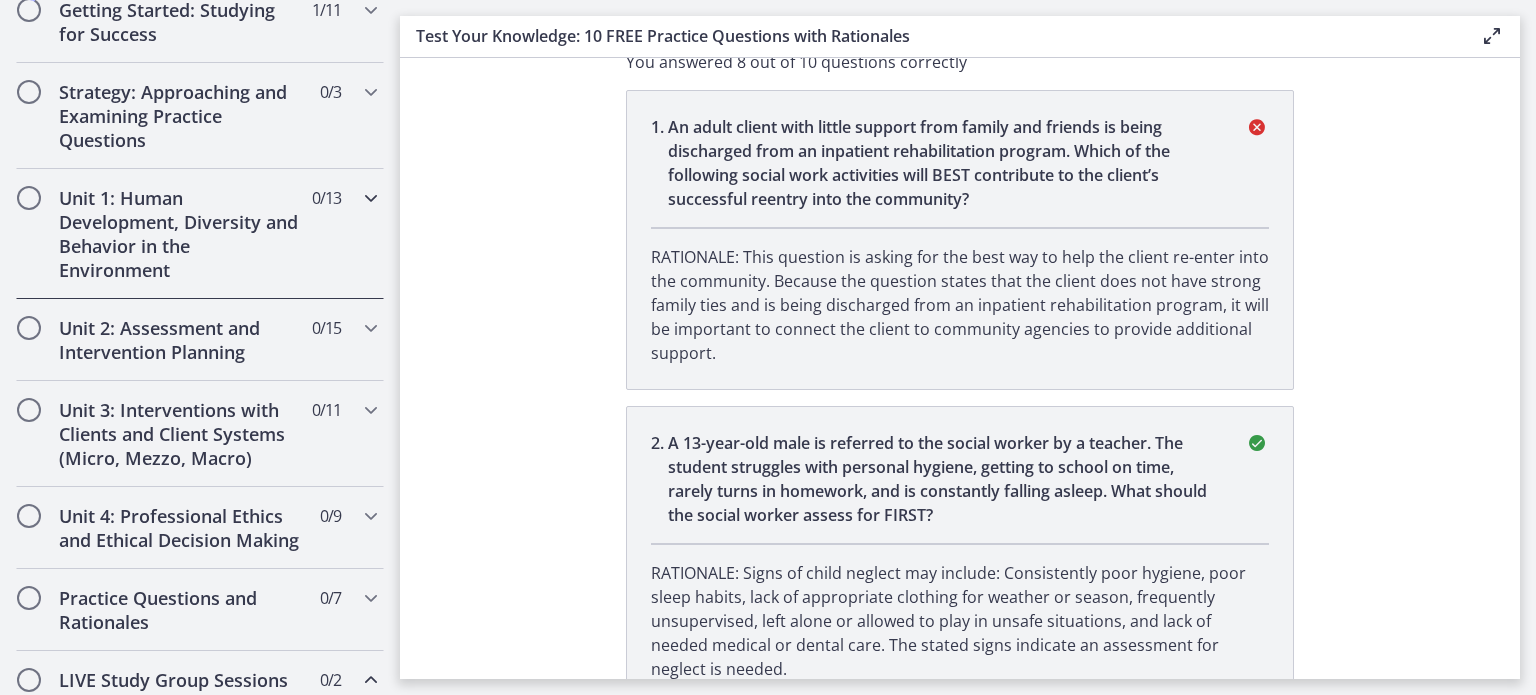 click on "Unit 1: Human Development, Diversity and Behavior in the Environment" at bounding box center (181, 234) 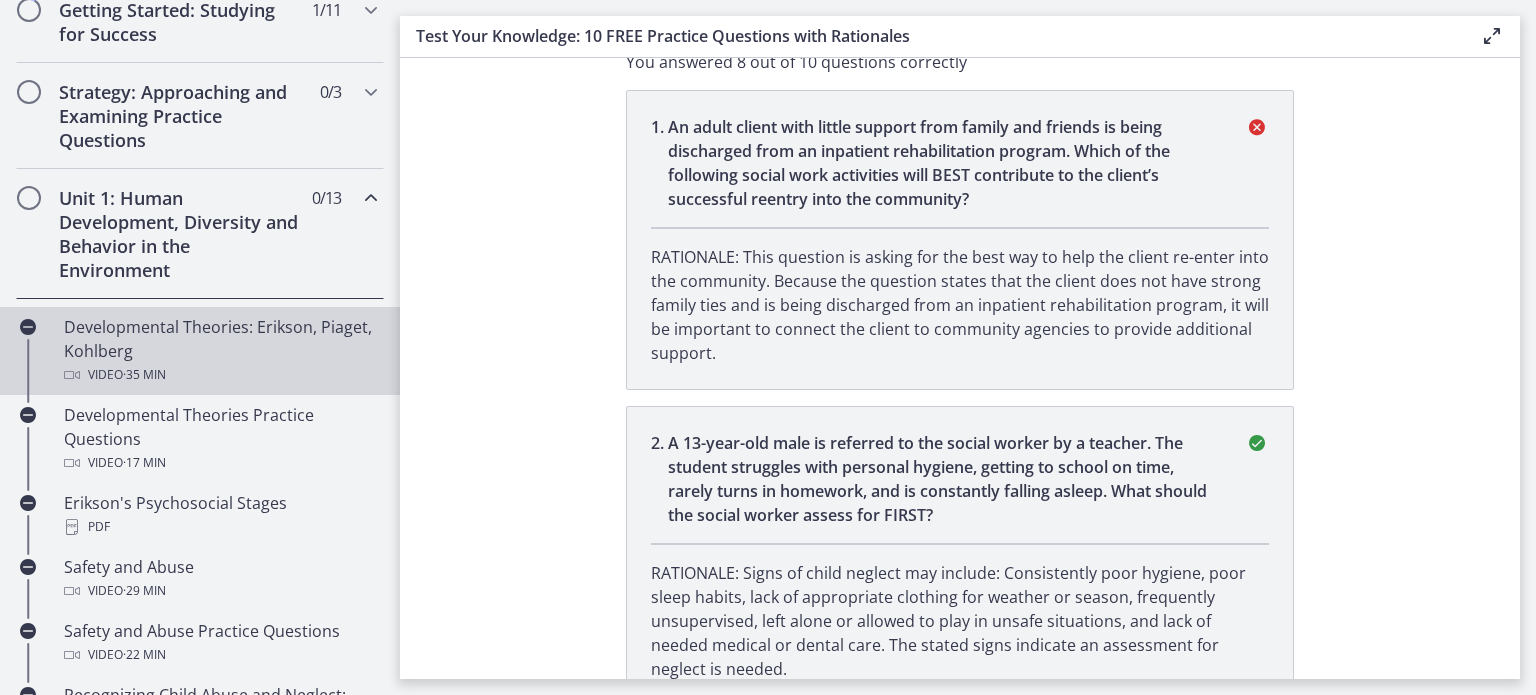 click on "Developmental Theories: Erikson, Piaget, Kohlberg
Video
·  35 min" at bounding box center [220, 351] 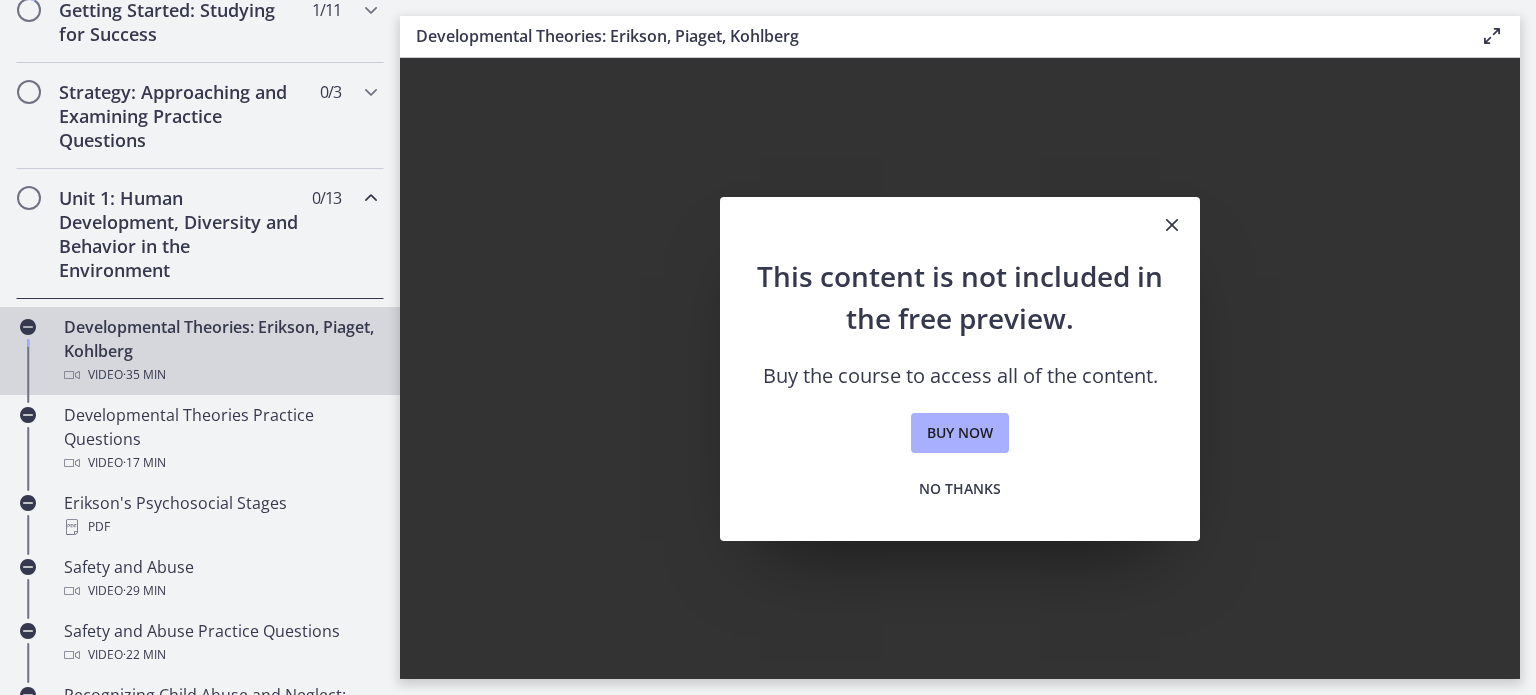 scroll, scrollTop: 0, scrollLeft: 0, axis: both 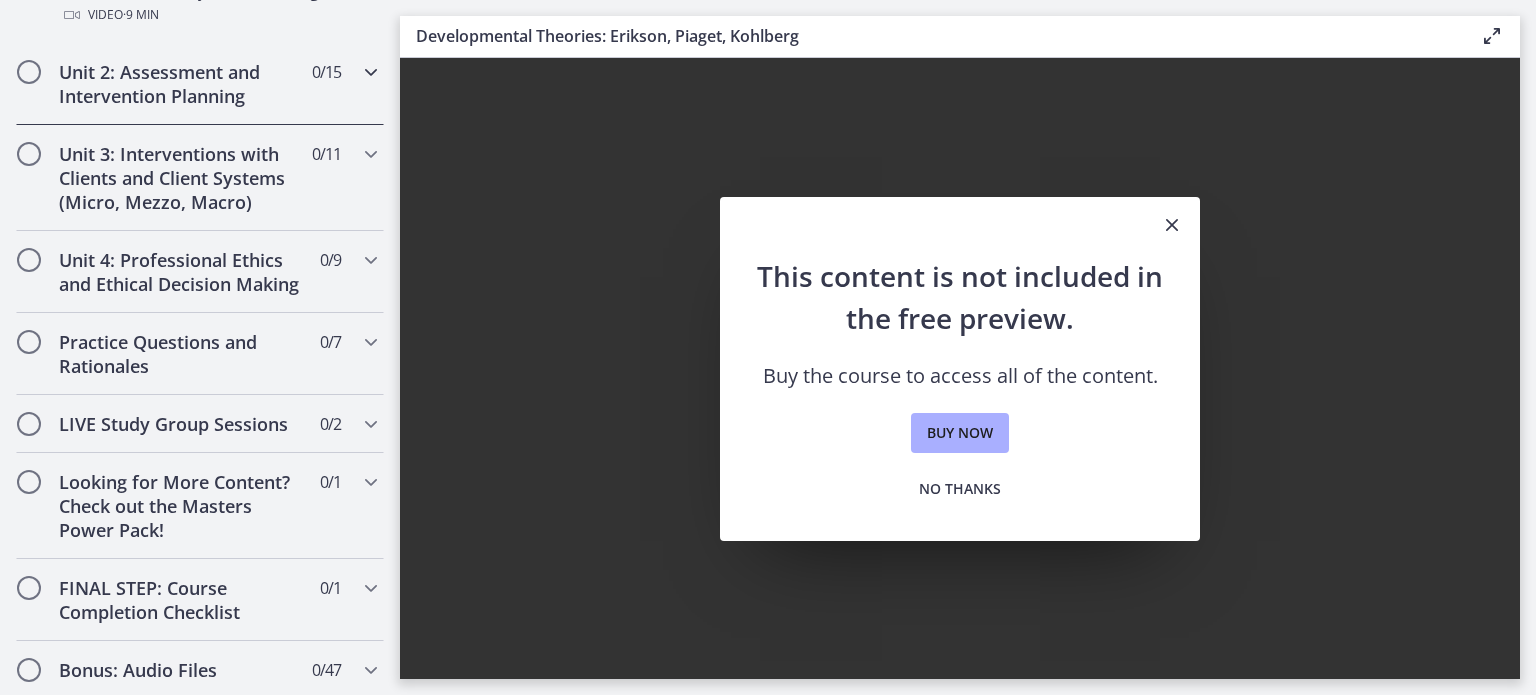 click on "Unit 2: Assessment and Intervention Planning" at bounding box center (181, 84) 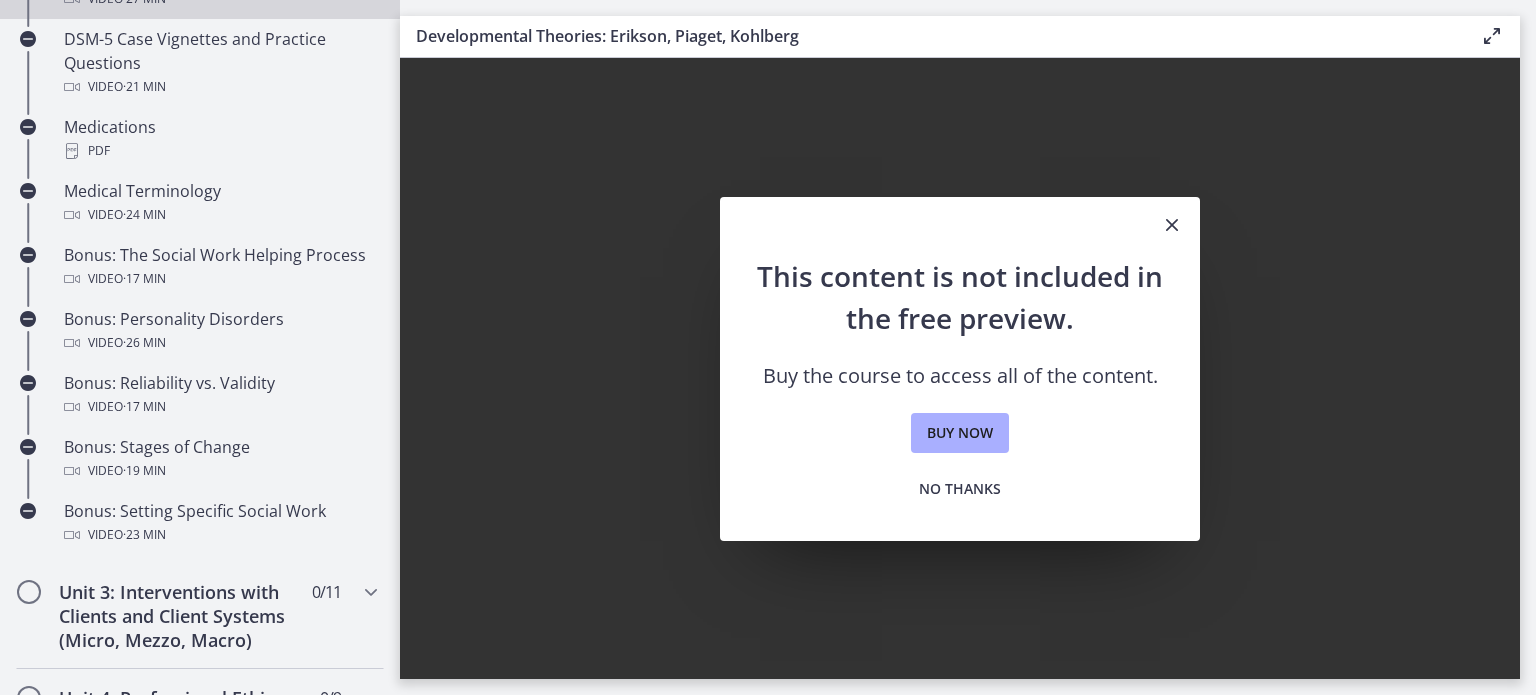 scroll, scrollTop: 1300, scrollLeft: 0, axis: vertical 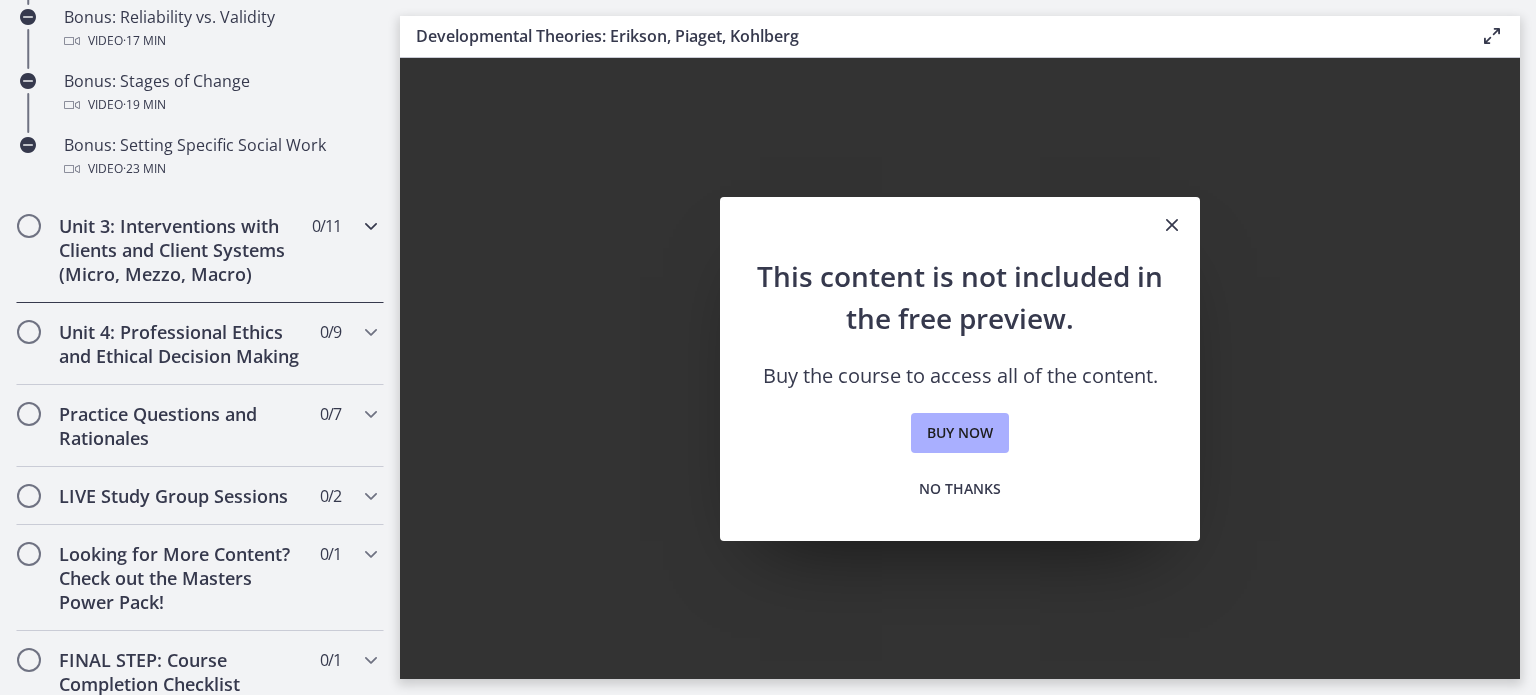 click on "Unit 3: Interventions with Clients and Client Systems (Micro, Mezzo, Macro)
0  /  11
Completed" at bounding box center (200, 250) 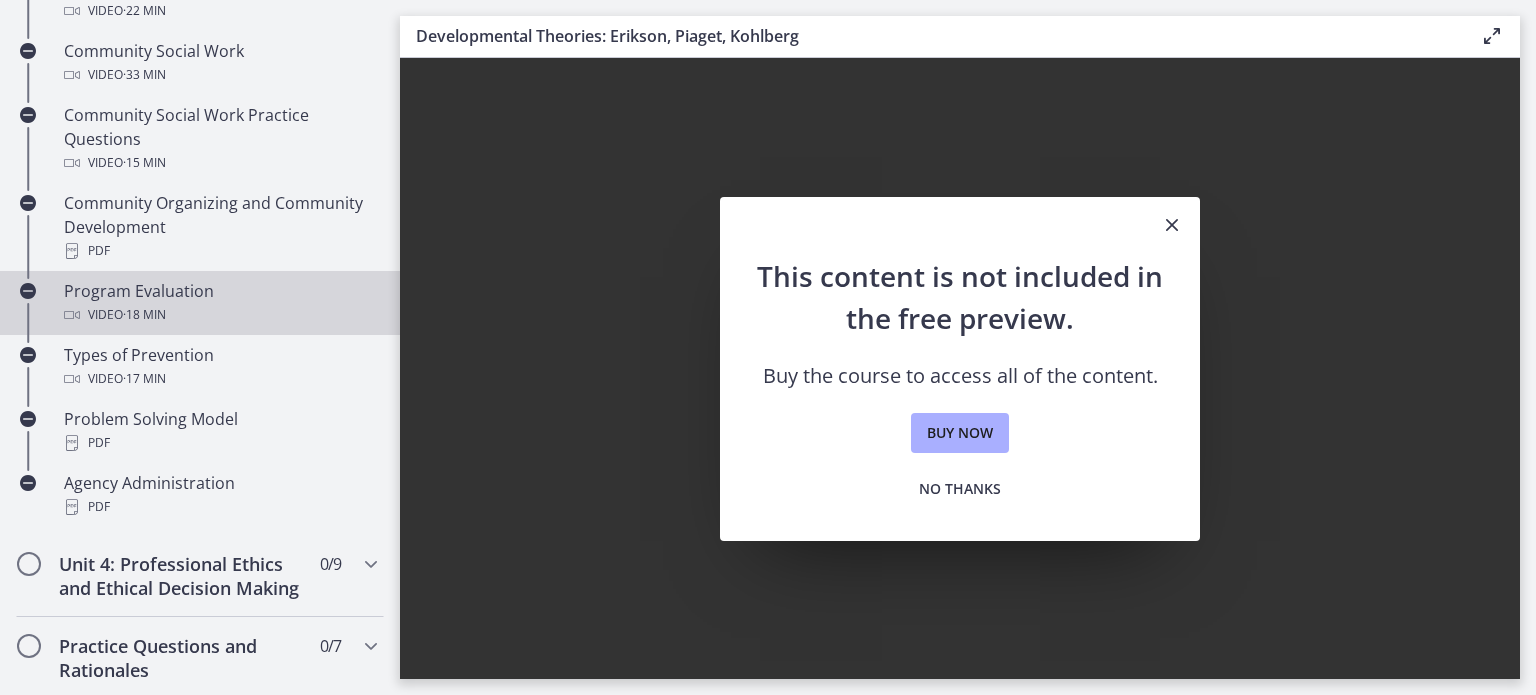 scroll, scrollTop: 1140, scrollLeft: 0, axis: vertical 